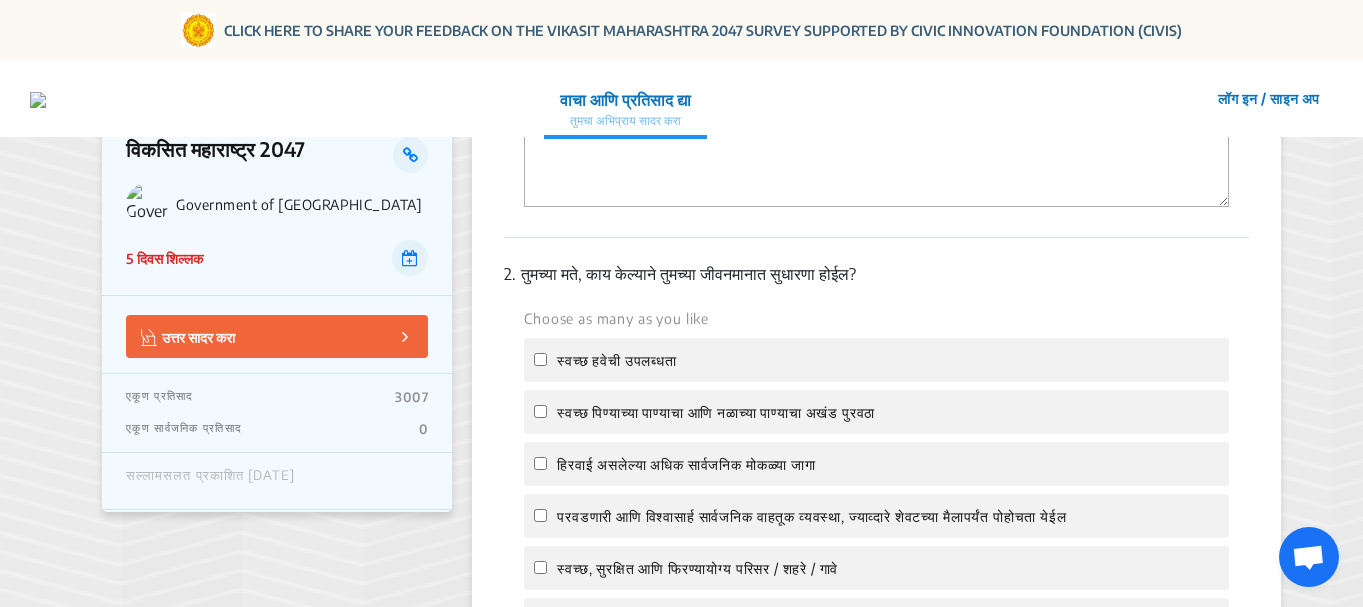 scroll, scrollTop: 500, scrollLeft: 0, axis: vertical 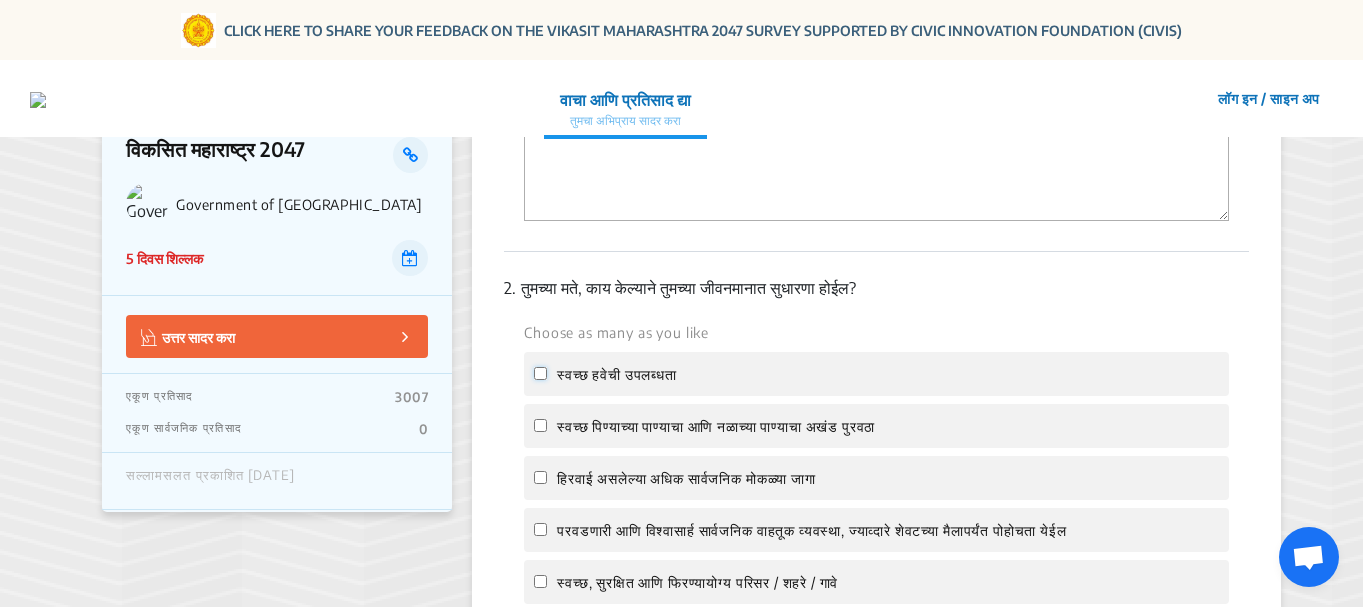 click on "स्वच्छ हवेची उपलब्धता" 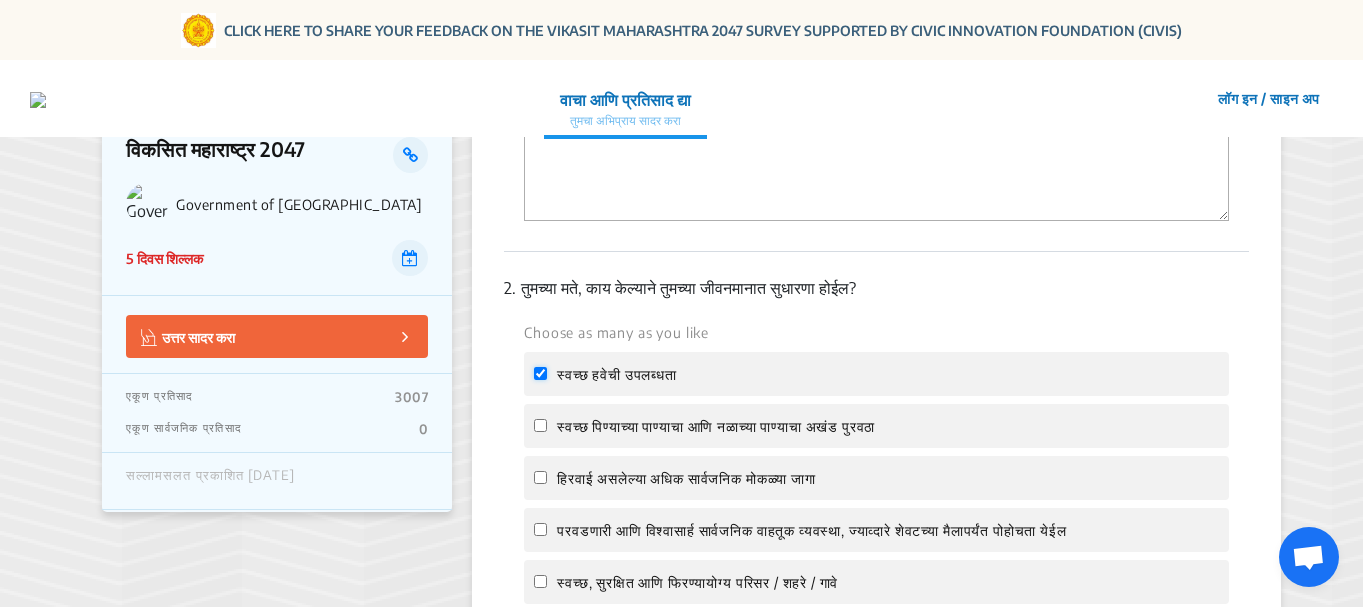 checkbox on "true" 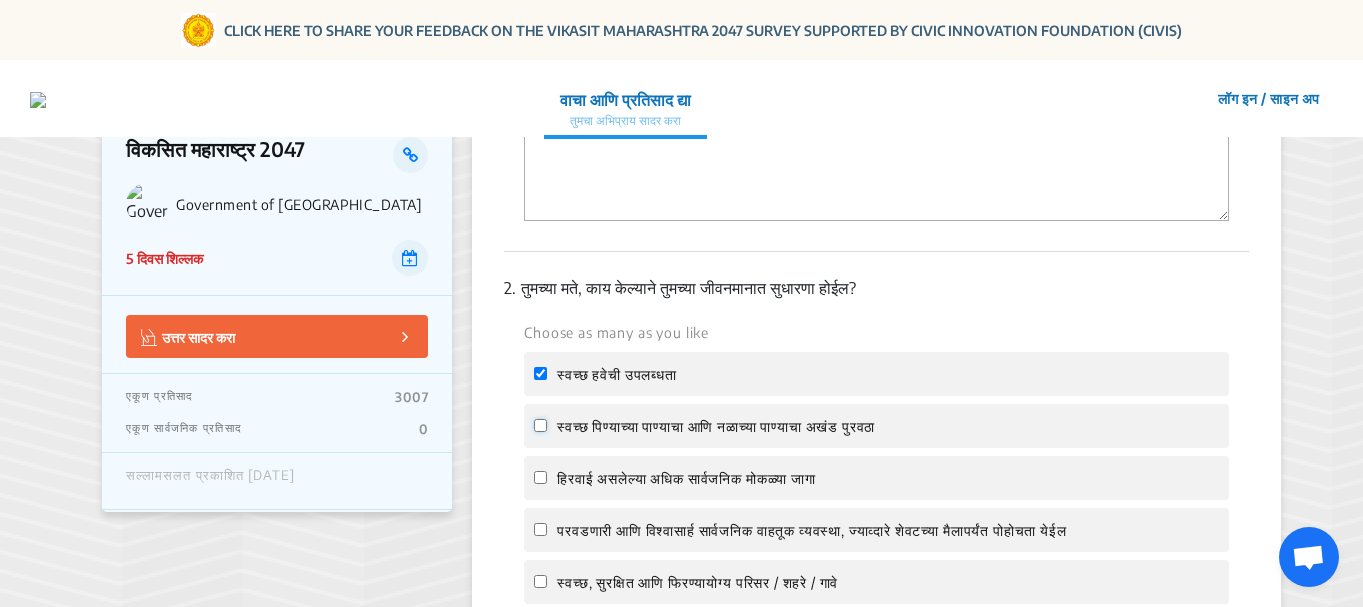 click on "स्वच्छ पिण्याच्या पाण्याचा आणि नळाच्या पाण्याचा अखंड पुरवठा" 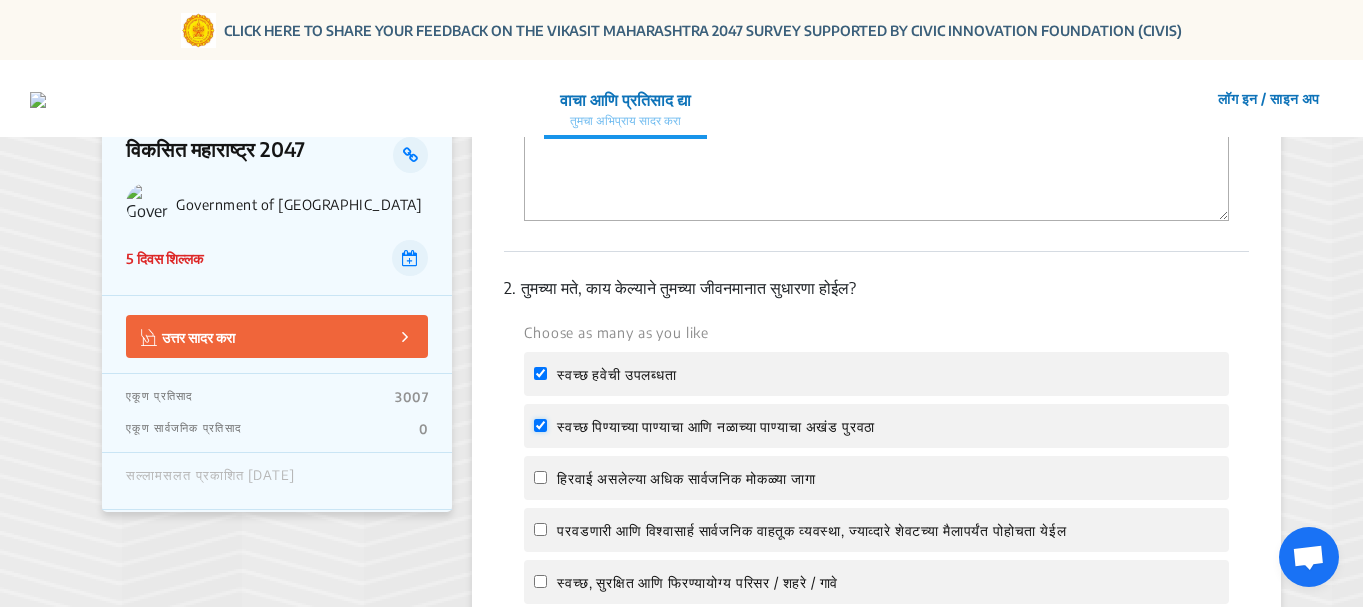 checkbox on "true" 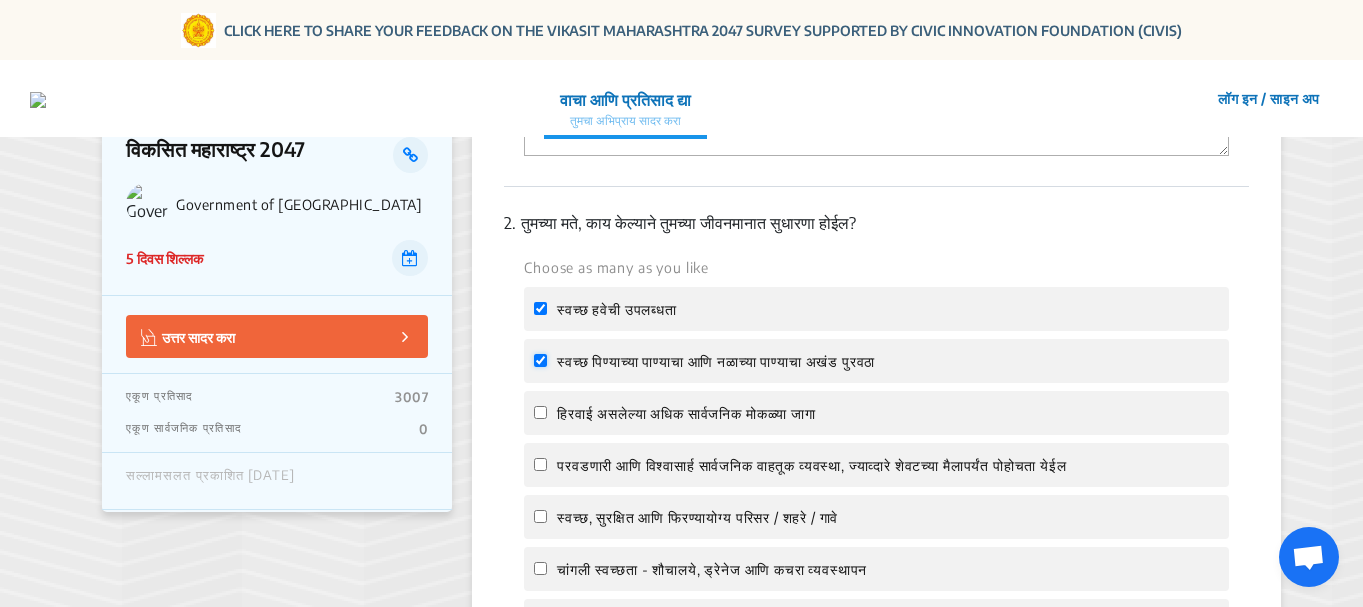 scroll, scrollTop: 600, scrollLeft: 0, axis: vertical 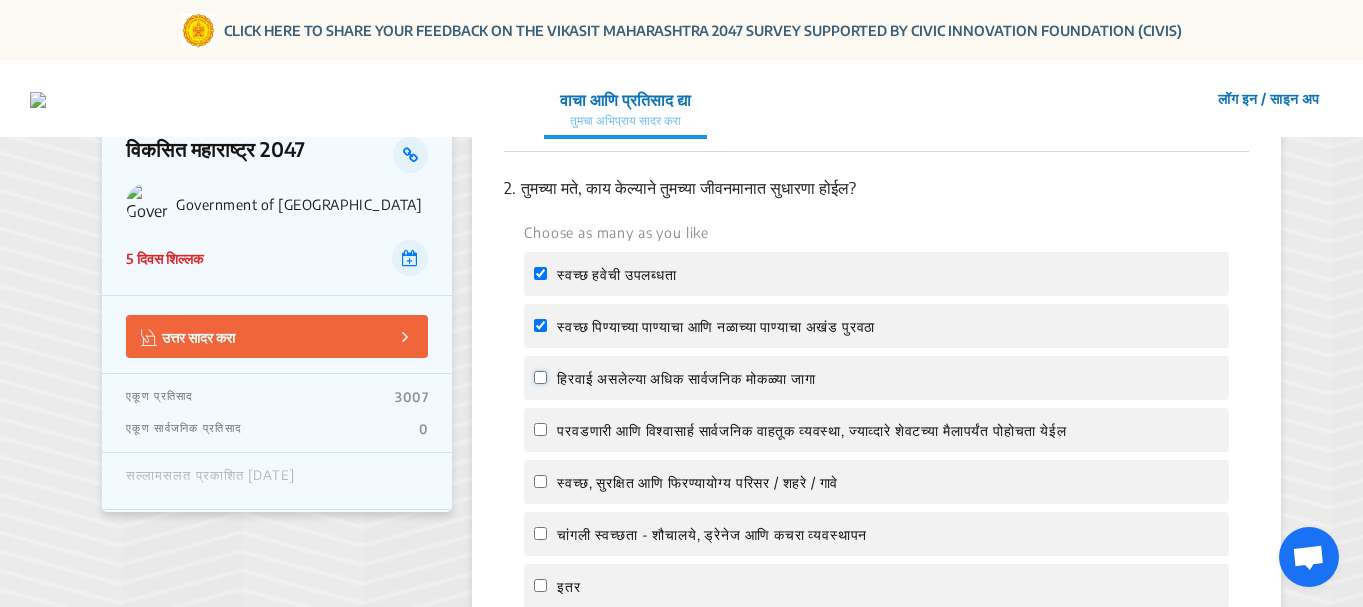 click on "हिरवाई असलेल्या  अधिक सार्वजनिक मोकळ्या जागा" 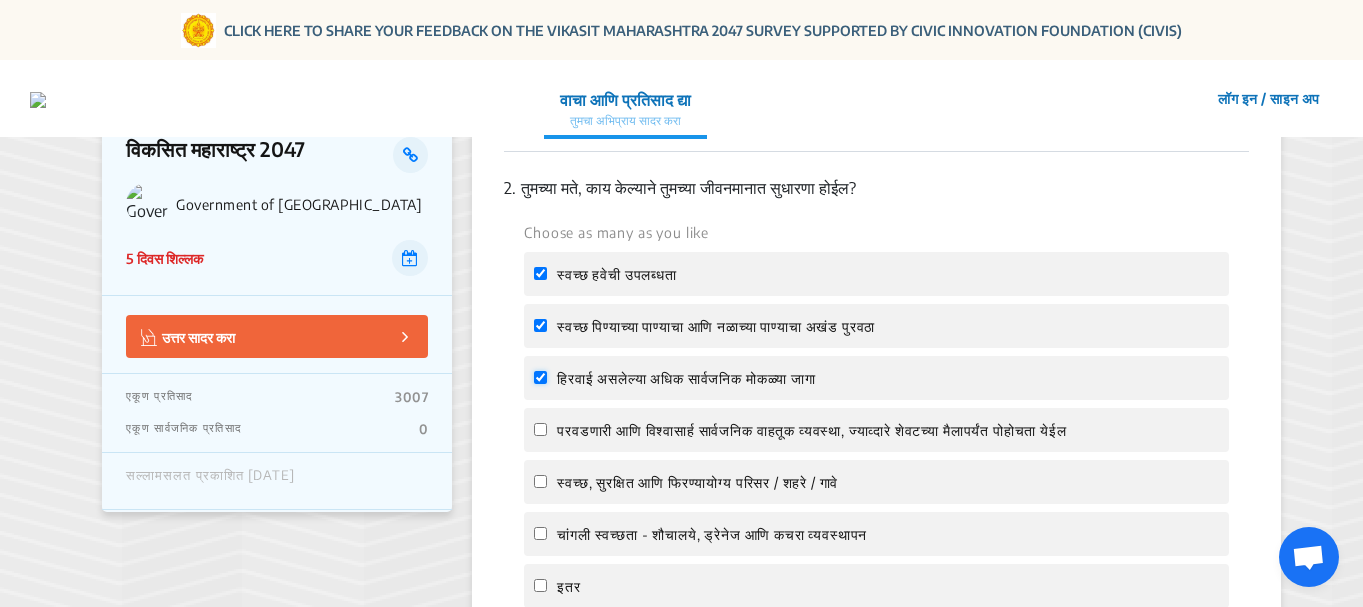 checkbox on "true" 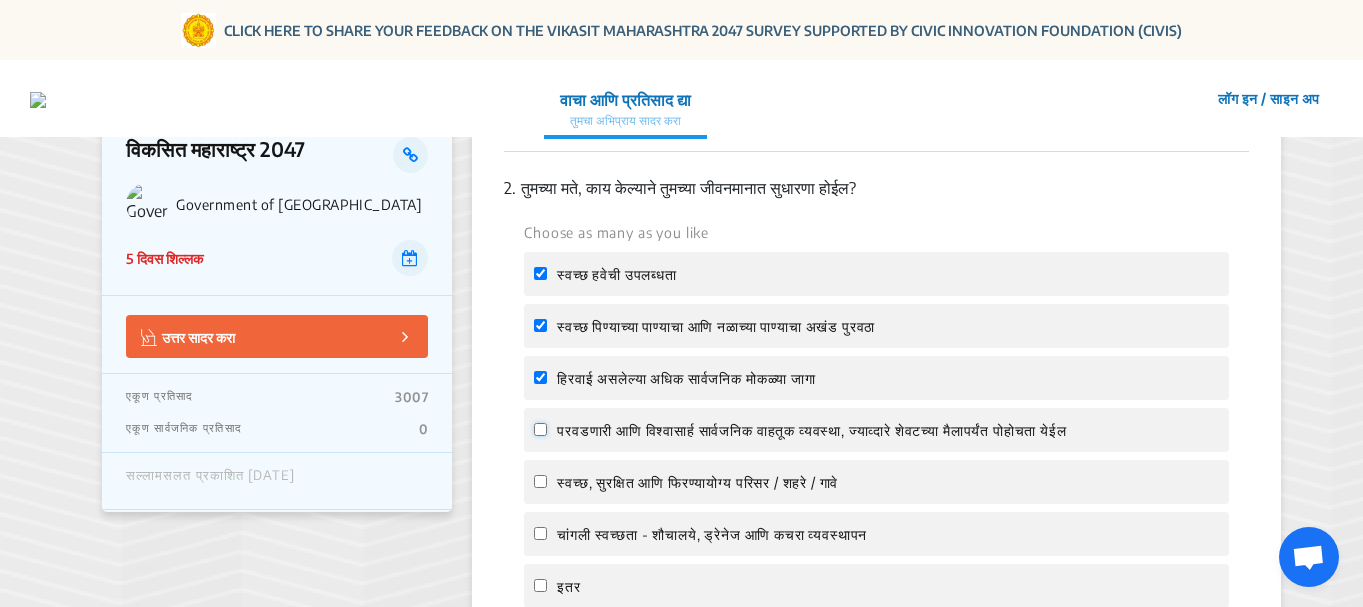 click on "परवडणारी आणि विश्वासार्ह सार्वजनिक वाहतूक व्यवस्था, ज्याव्दारे शेवटच्या मैलापर्यंत पोहोचता येईल" 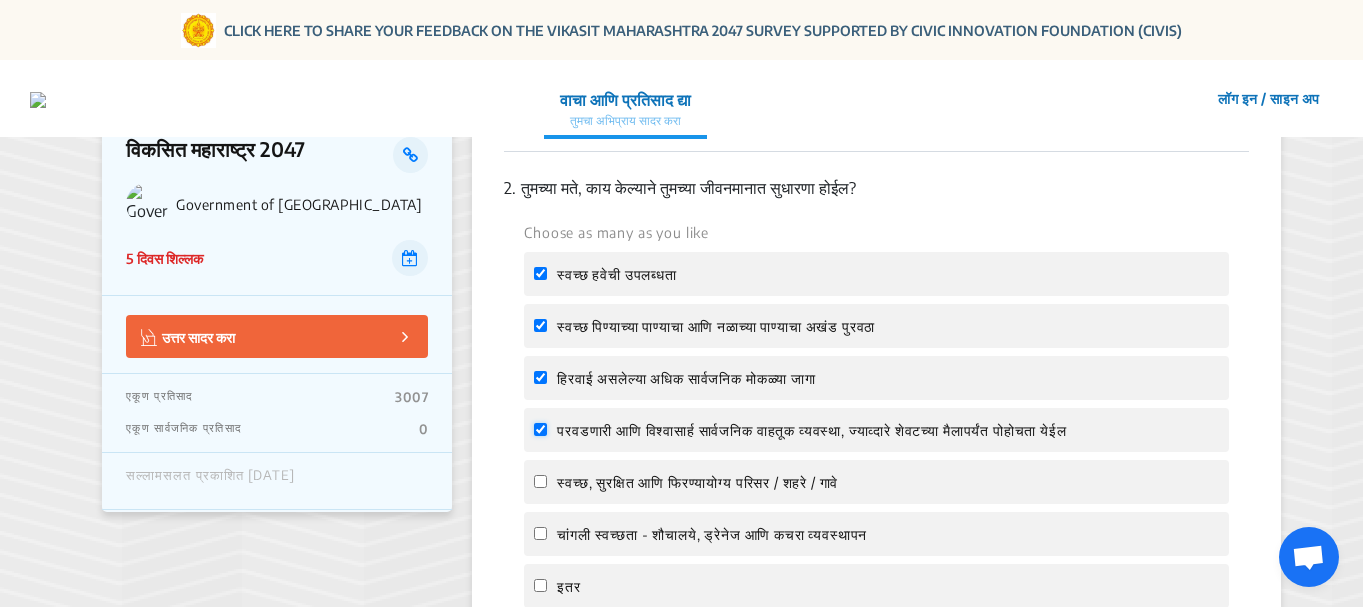 checkbox on "true" 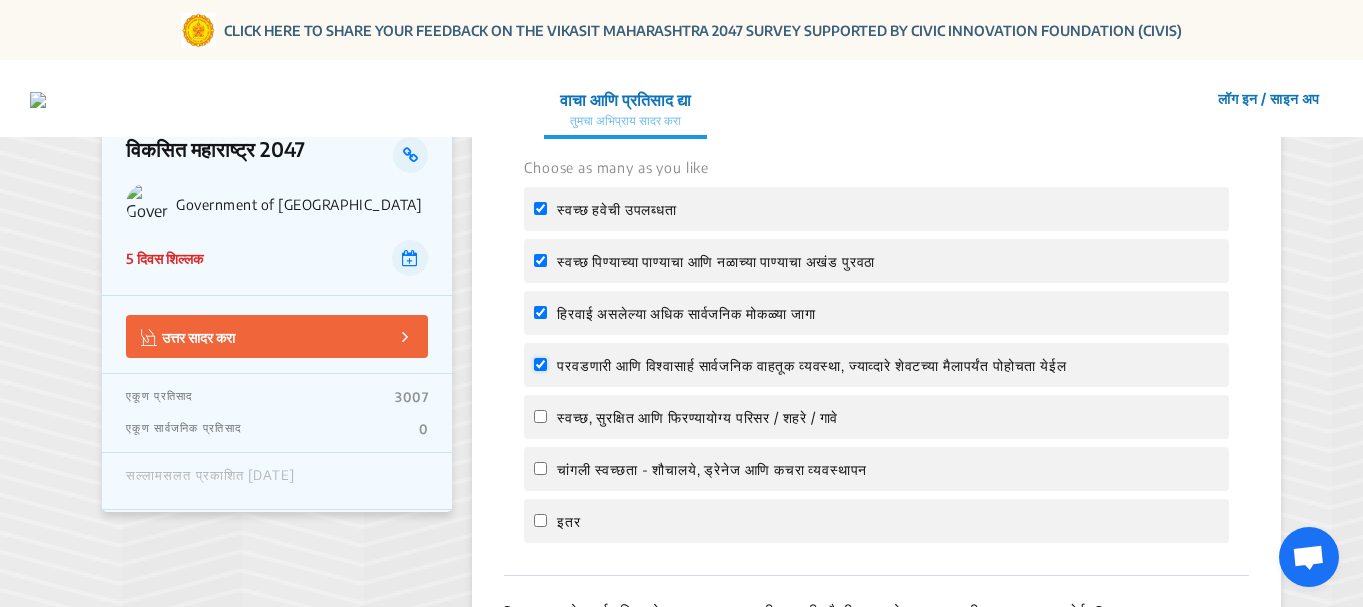 scroll, scrollTop: 700, scrollLeft: 0, axis: vertical 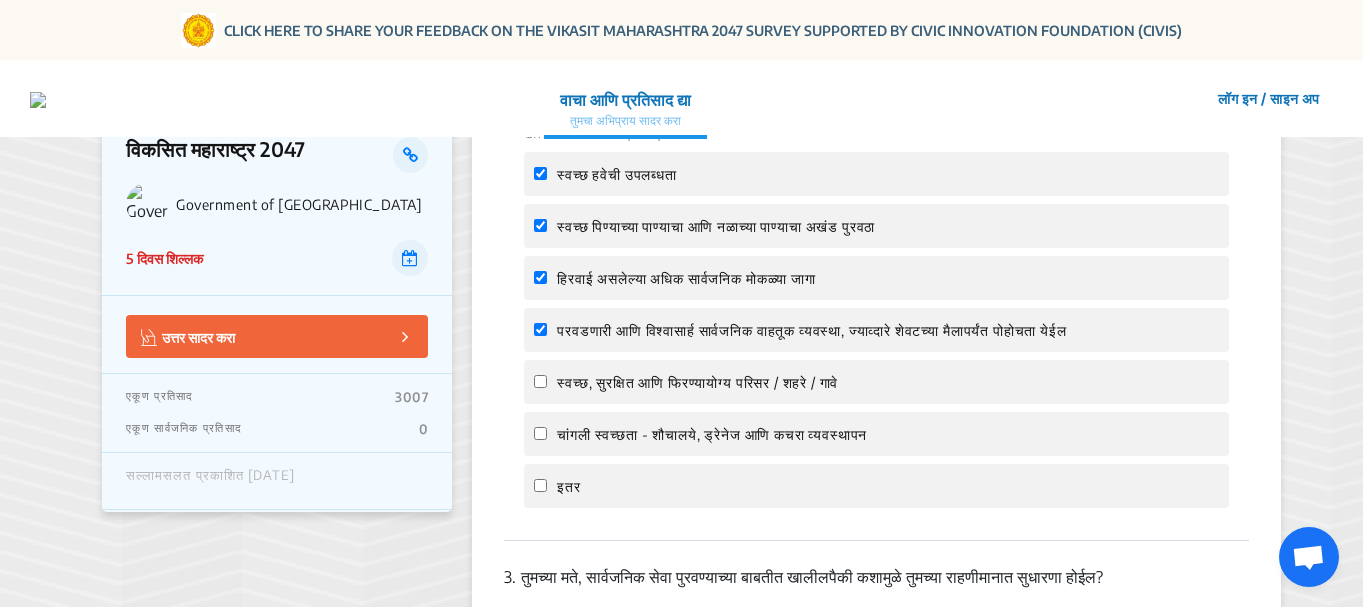 click on "स्वच्छ, सुरक्षित आणि फिरण्यायोग्य परिसर / शहरे / गावे" 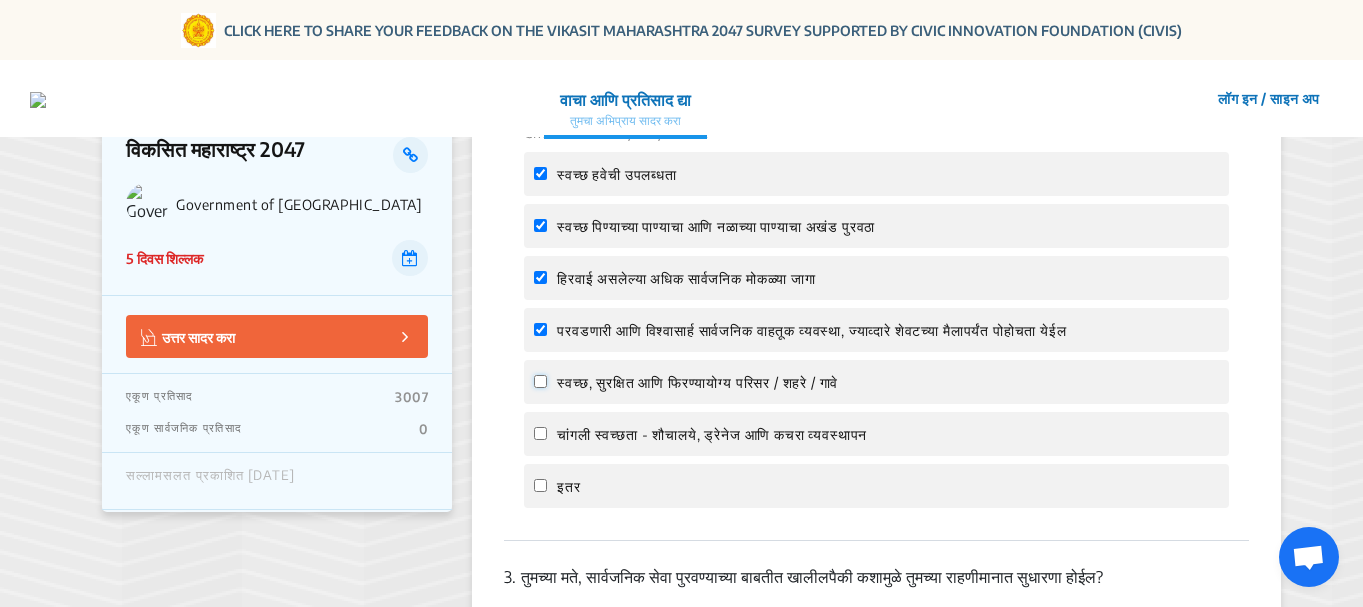 click on "स्वच्छ, सुरक्षित आणि फिरण्यायोग्य परिसर / शहरे / गावे" 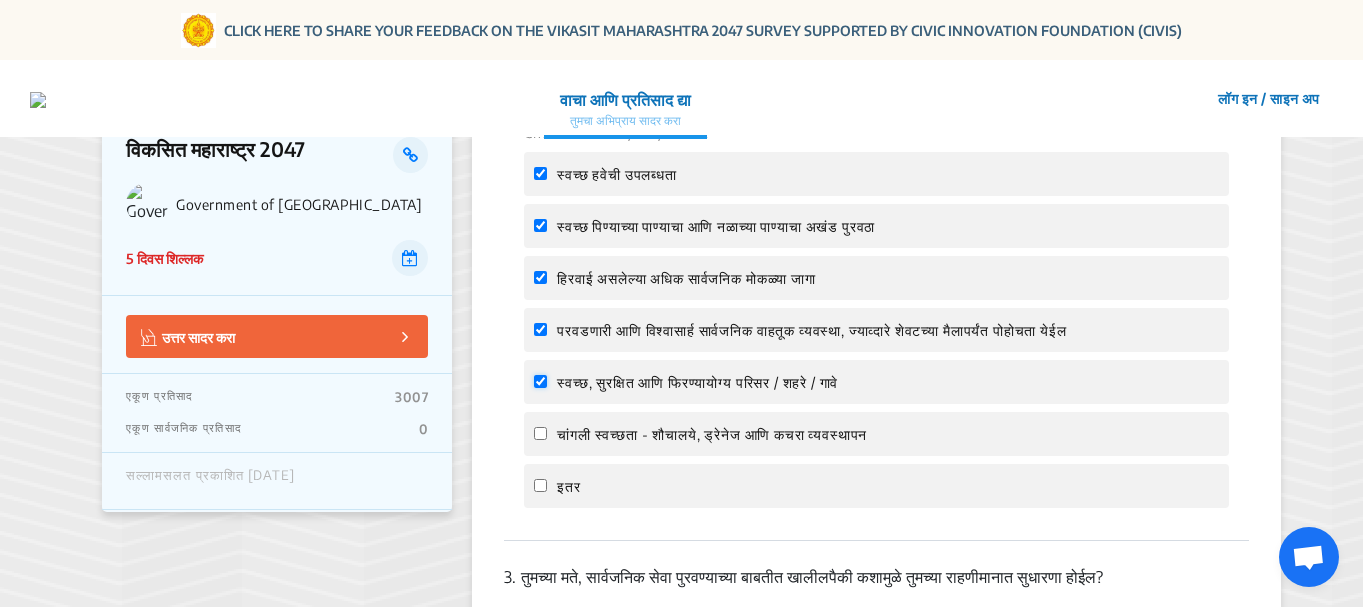 checkbox on "true" 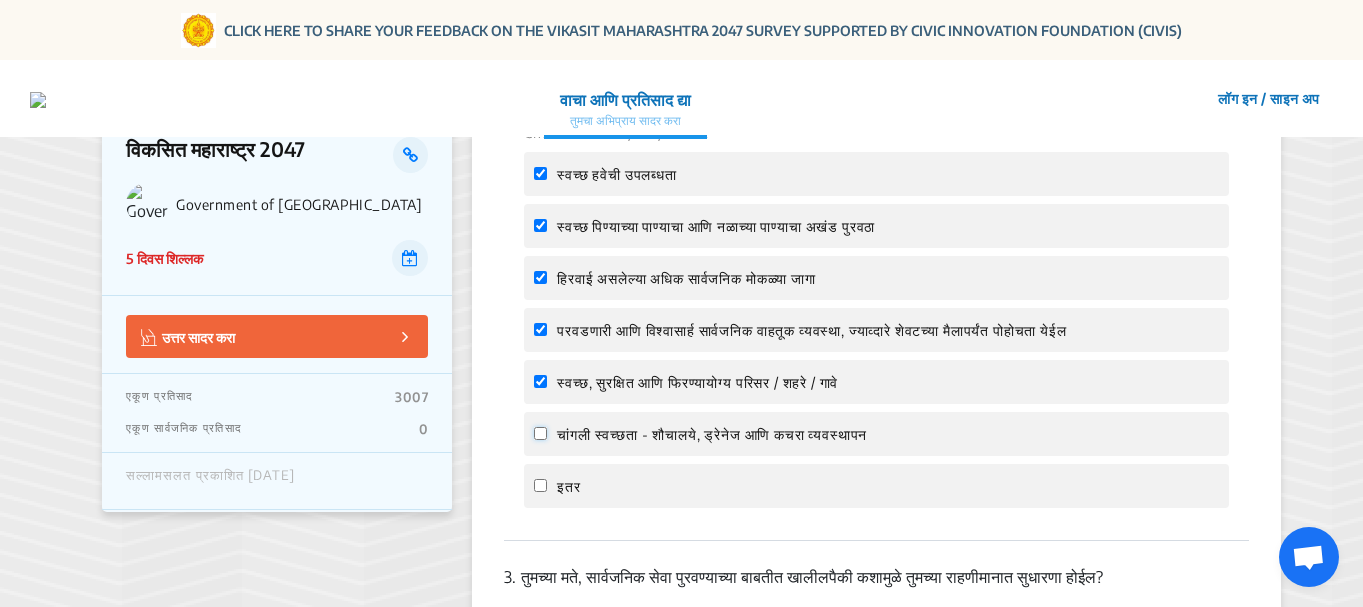 click on "चांगली स्वच्छता - शौचालये, ड्रेनेज आणि कचरा व्यवस्थापन" 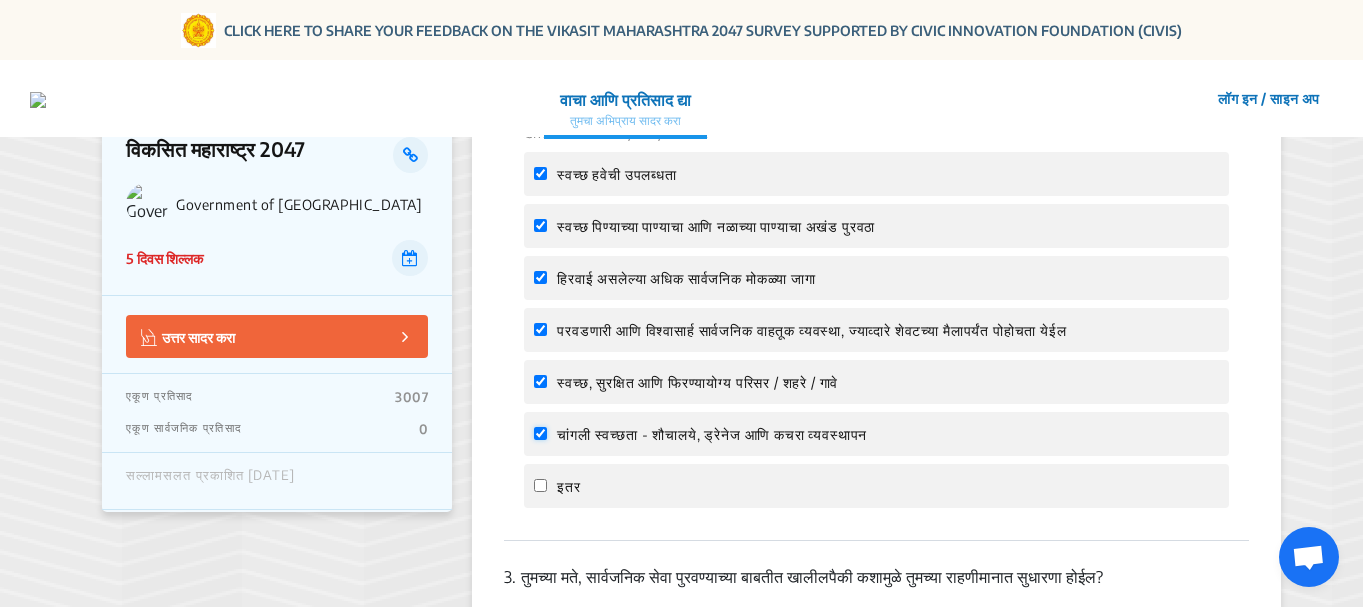 checkbox on "true" 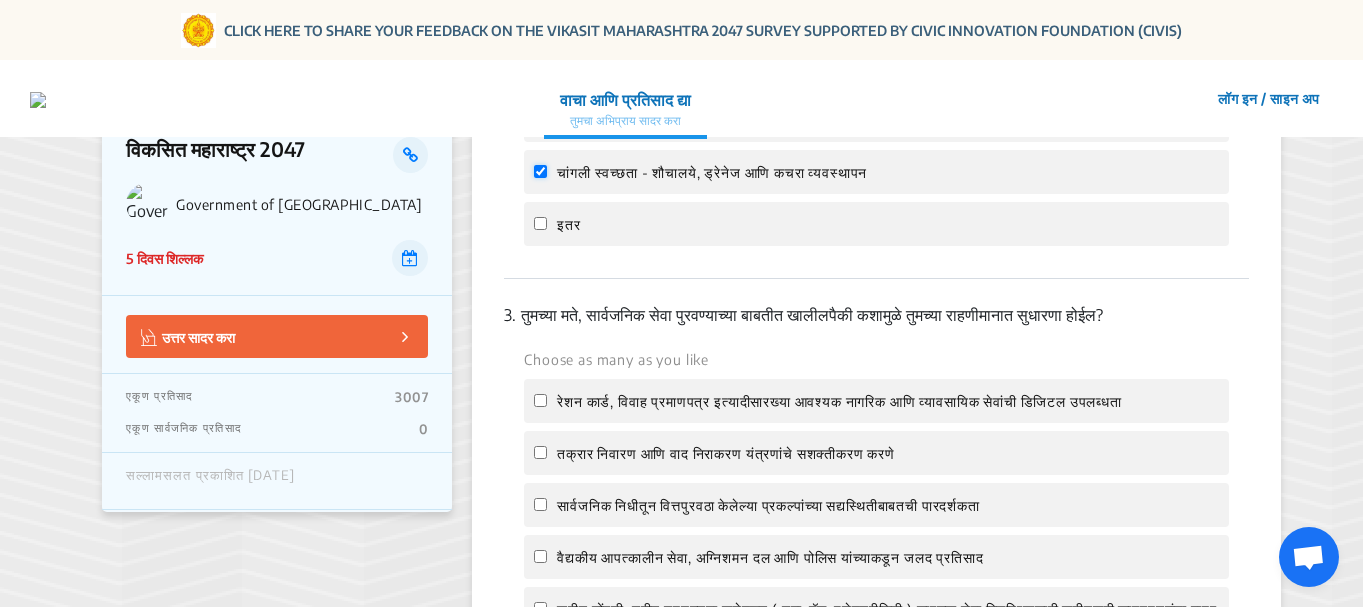 scroll, scrollTop: 1000, scrollLeft: 0, axis: vertical 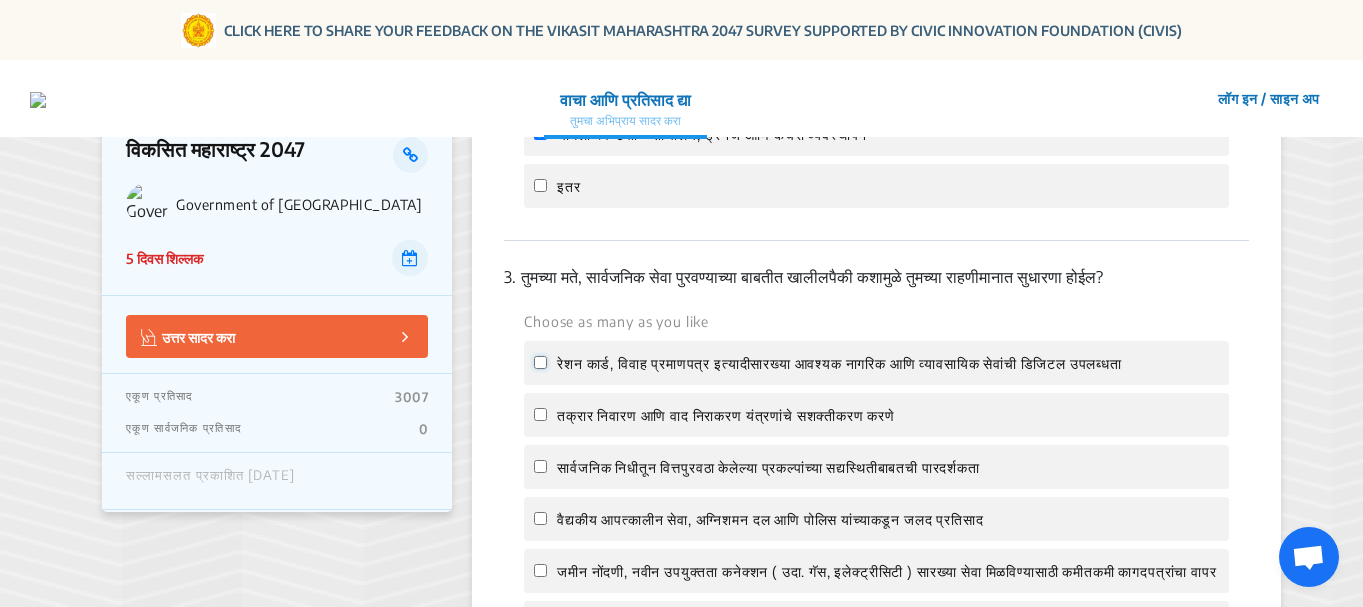 click on "रेशन कार्ड, विवाह प्रमाणपत्र इत्यादीसारख्या आवश्यक नागरिक आणि व्यावसायिक सेवांची डिजिटल उपलब्धता" 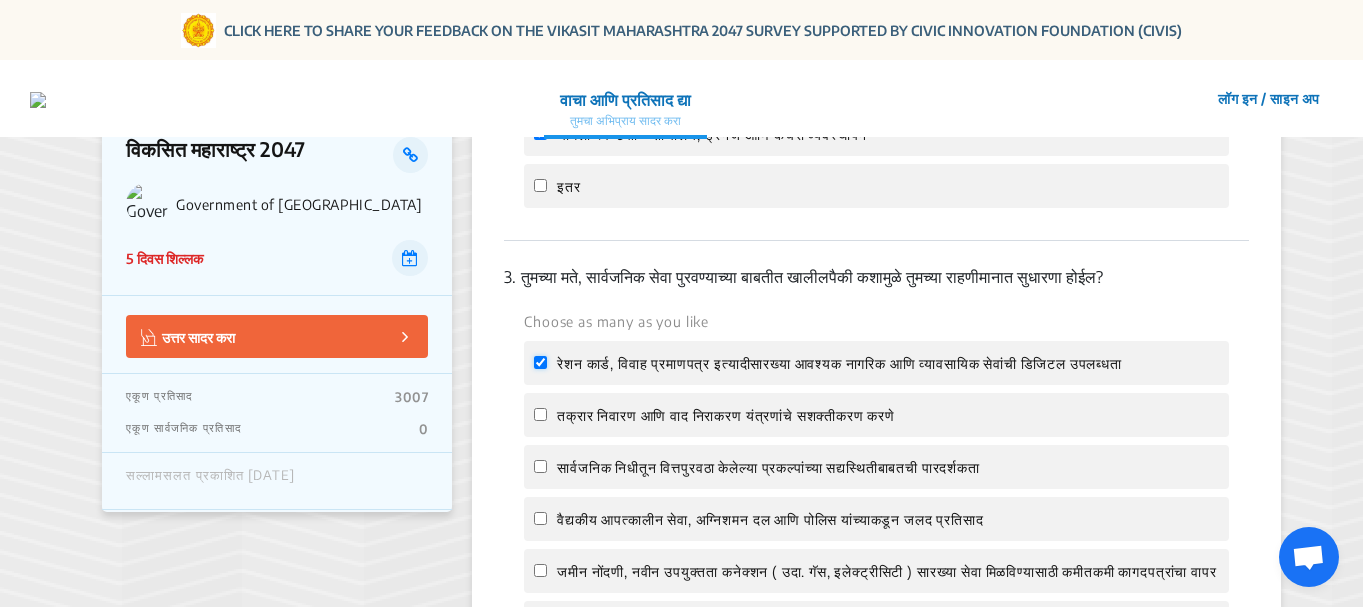 checkbox on "true" 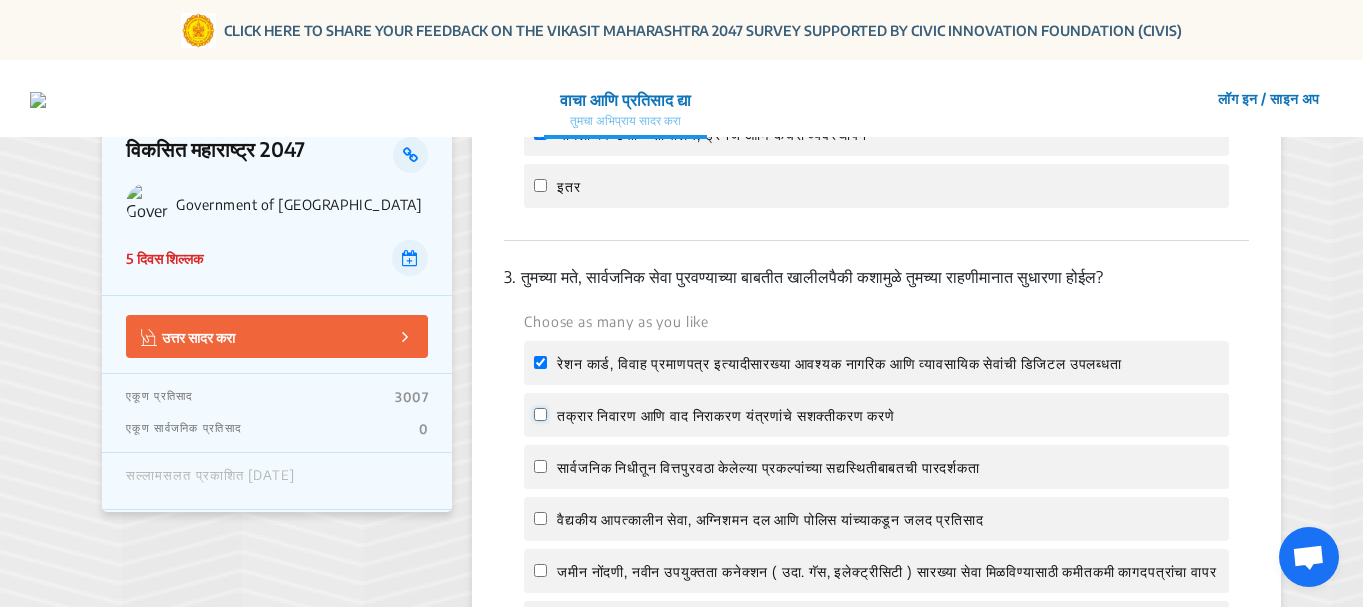 click on "तक्रार निवारण आणि वाद निराकरण यंत्रणांचे सशक्तीकरण करणे" 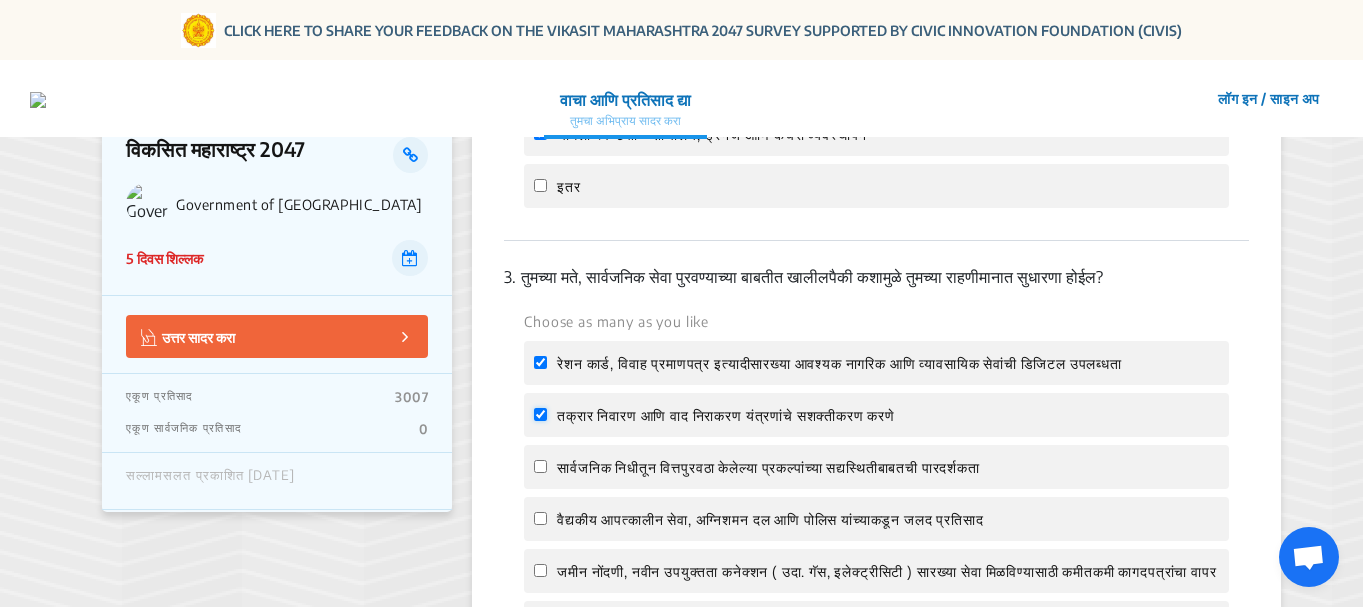 checkbox on "true" 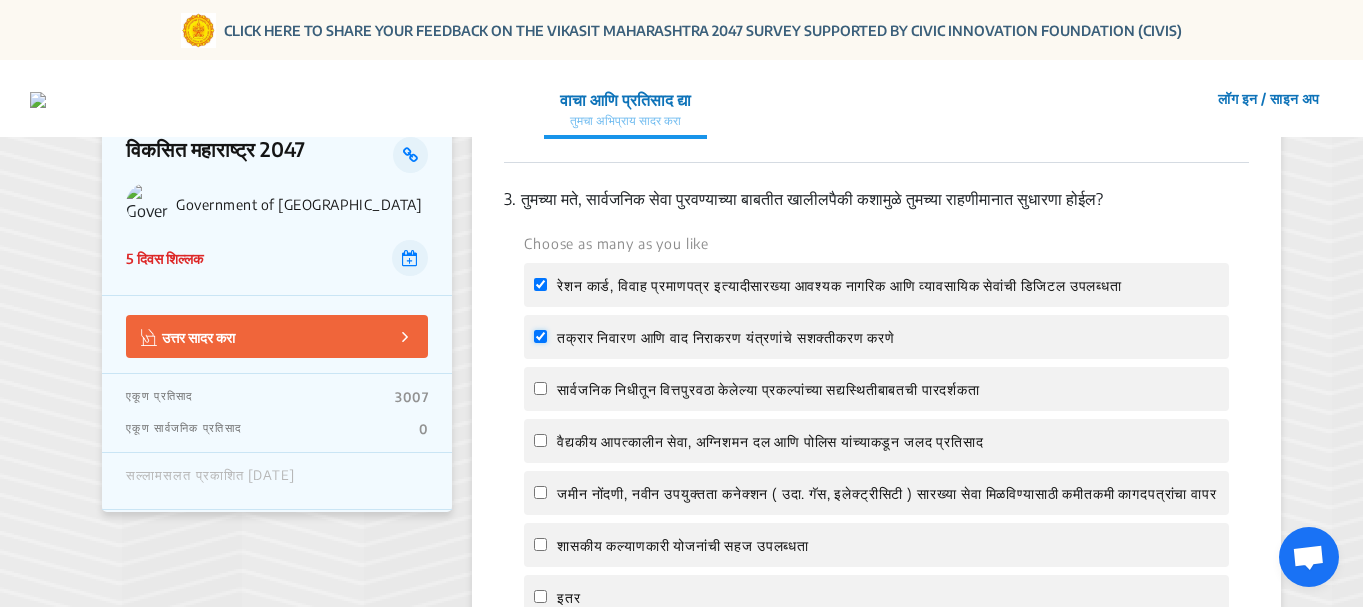 scroll, scrollTop: 1100, scrollLeft: 0, axis: vertical 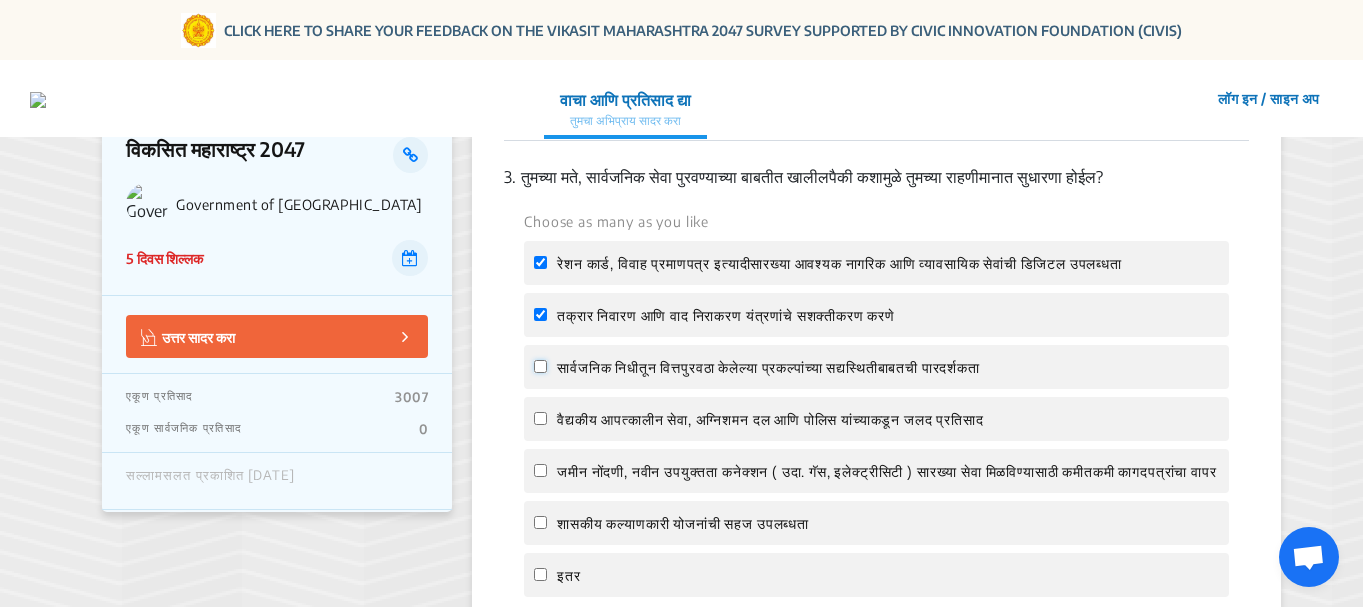 click on "सार्वजनिक निधीतून वित्तपुरवठा केलेल्या प्रकल्पांच्या सद्यस्थितीबाबतची पारदर्शकता" 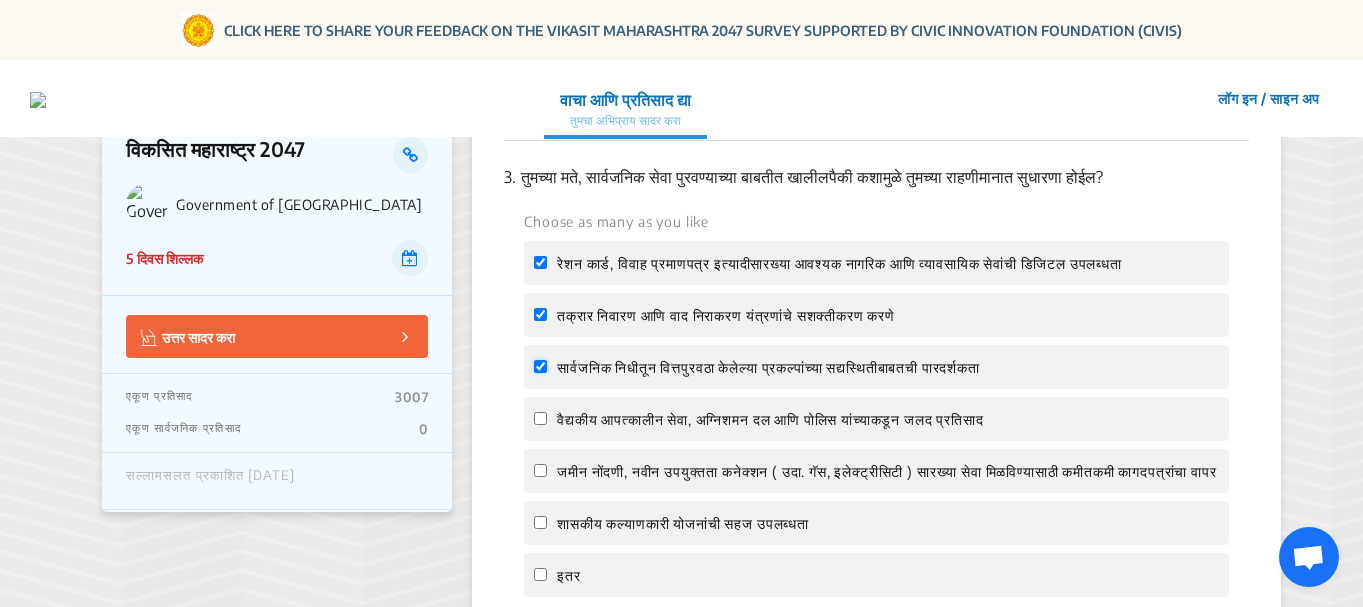 checkbox on "true" 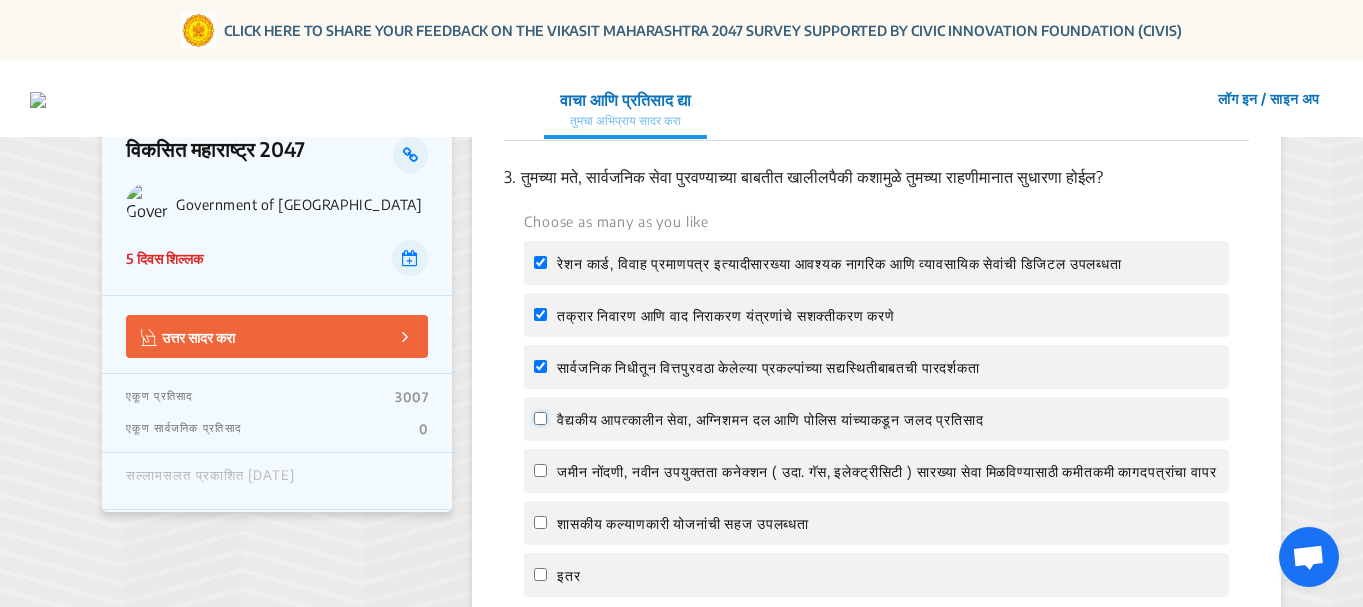 click on "वैद्यकीय आपत्कालीन सेवा, अग्निशमन दल आणि पोलिस यांच्याकडून जलद प्रतिसाद" 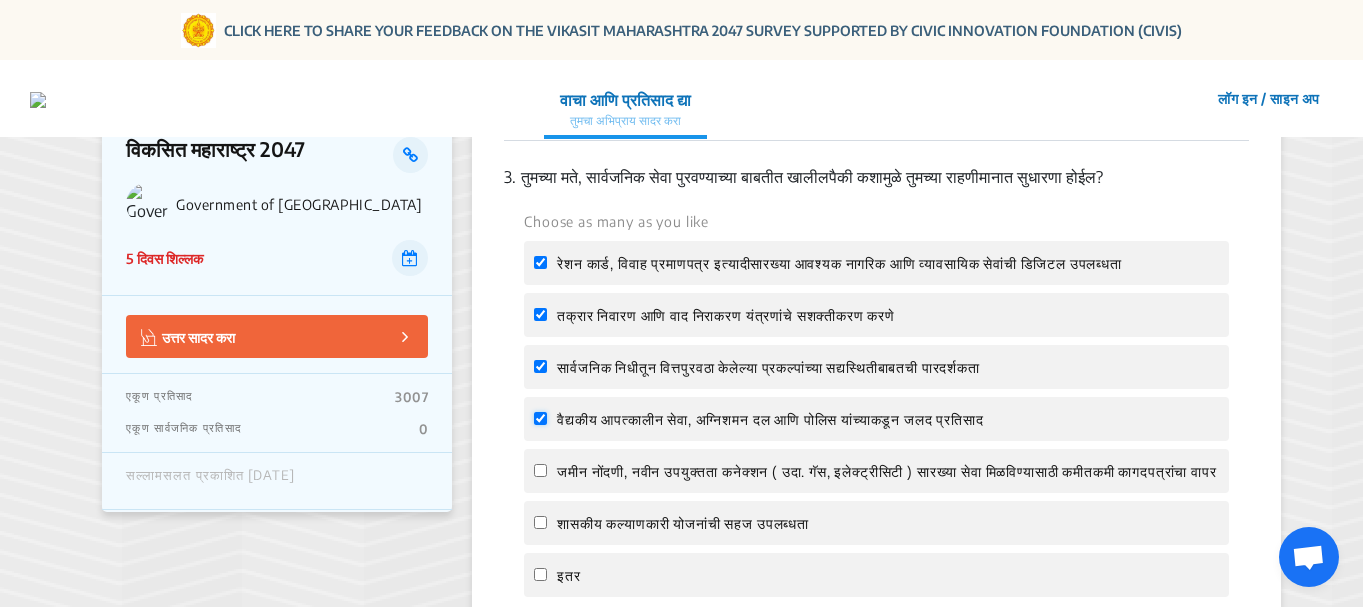 checkbox on "true" 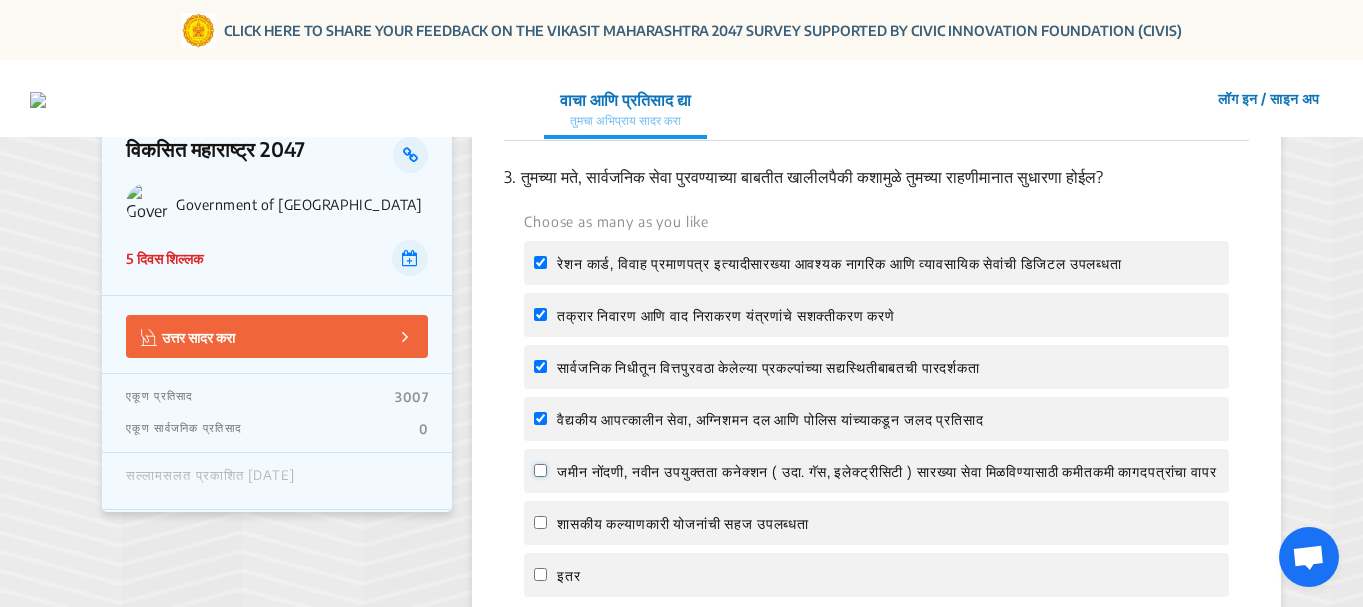 click on "जमीन नोंदणी, नवीन उपयुक्तता कनेक्शन ( उदा. गॅस, इलेक्ट्रीसिटी ) सारख्या सेवा मिळविण्यासाठी कमीतकमी कागदपत्रांचा वापर" 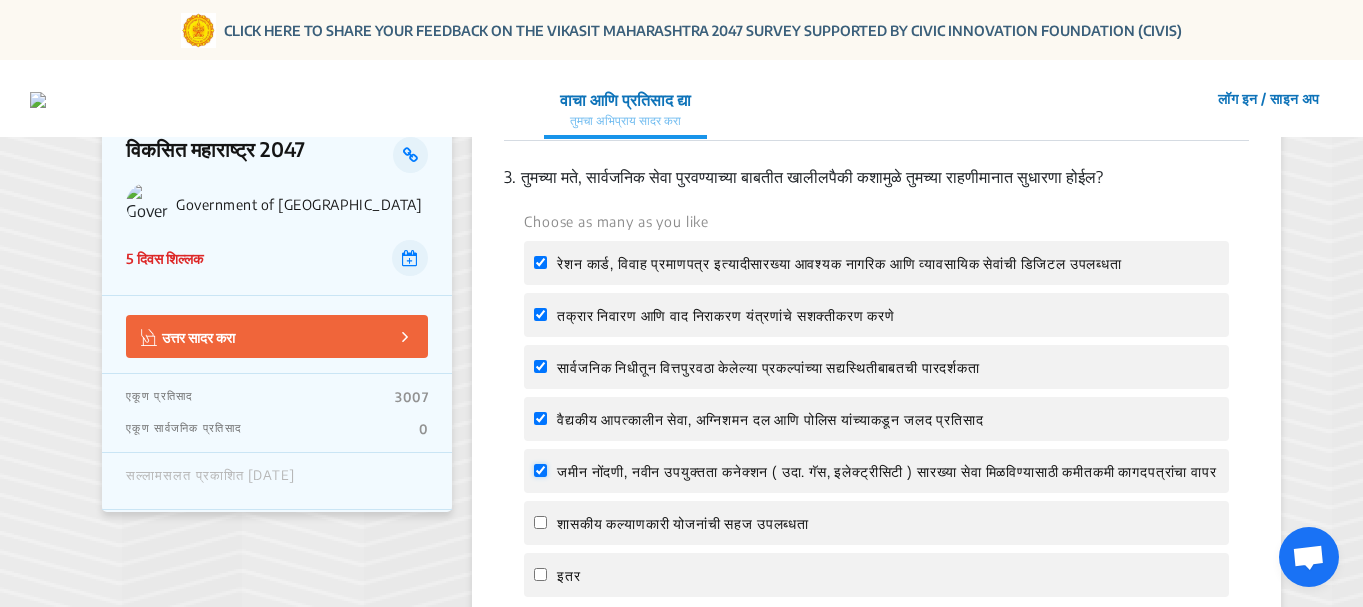 checkbox on "true" 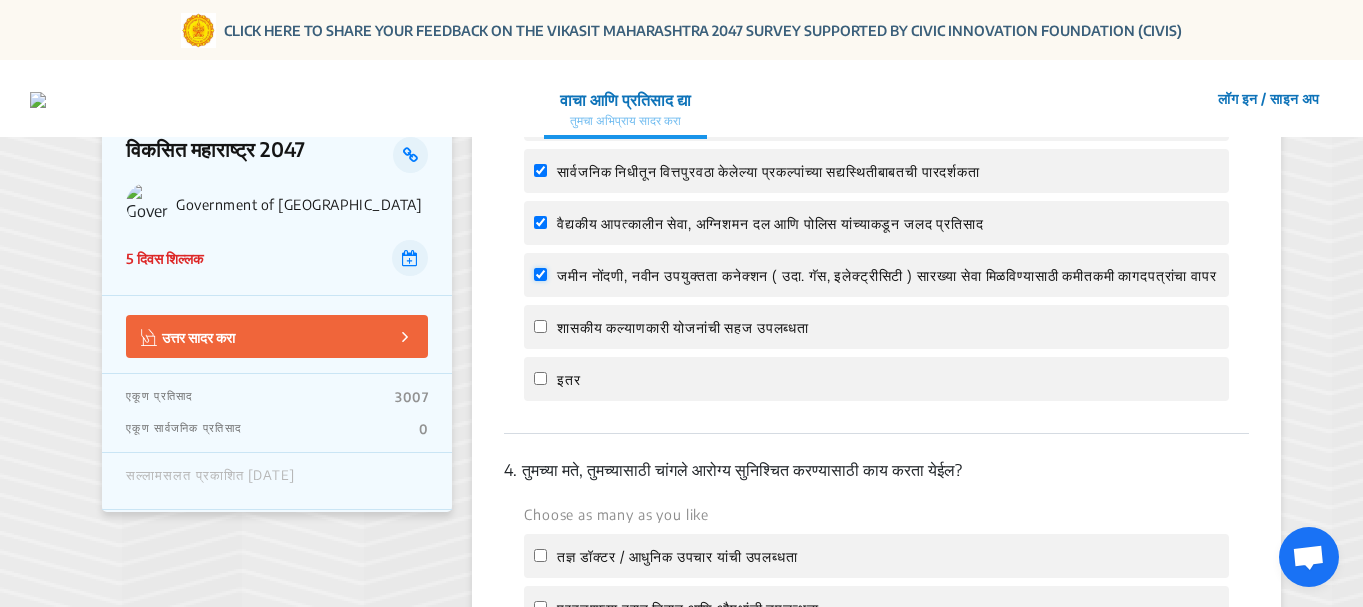 scroll, scrollTop: 1300, scrollLeft: 0, axis: vertical 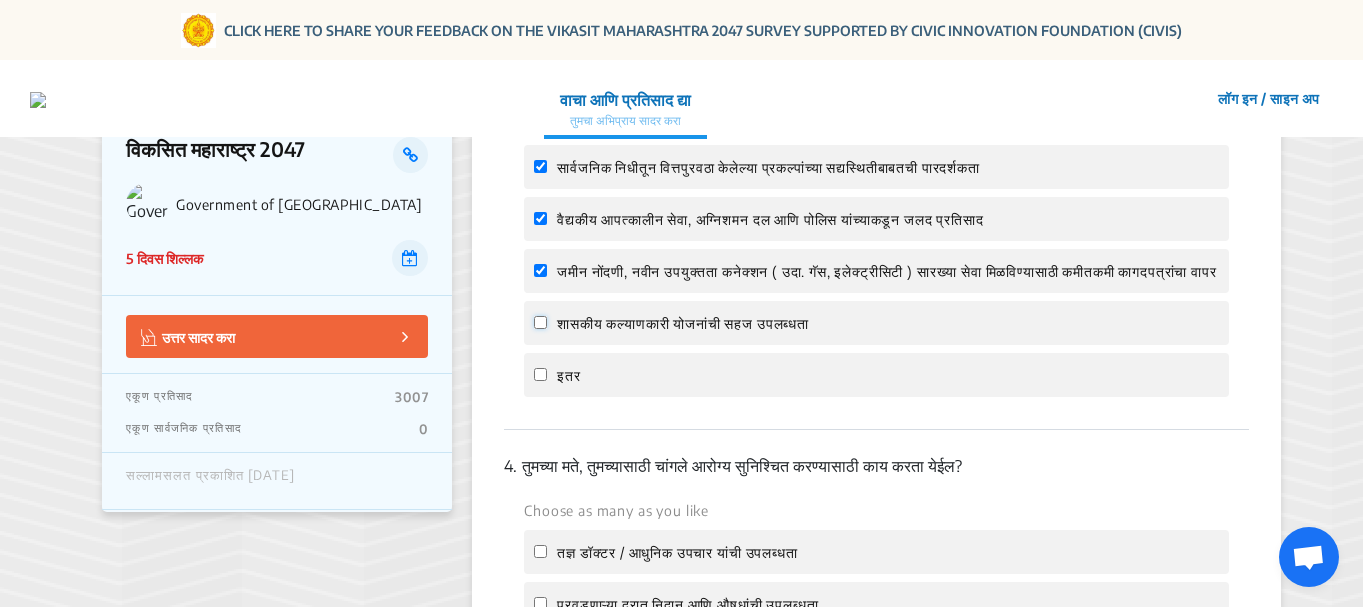 click on "शासकीय कल्याणकारी योजनांची सहज उपलब्धता" 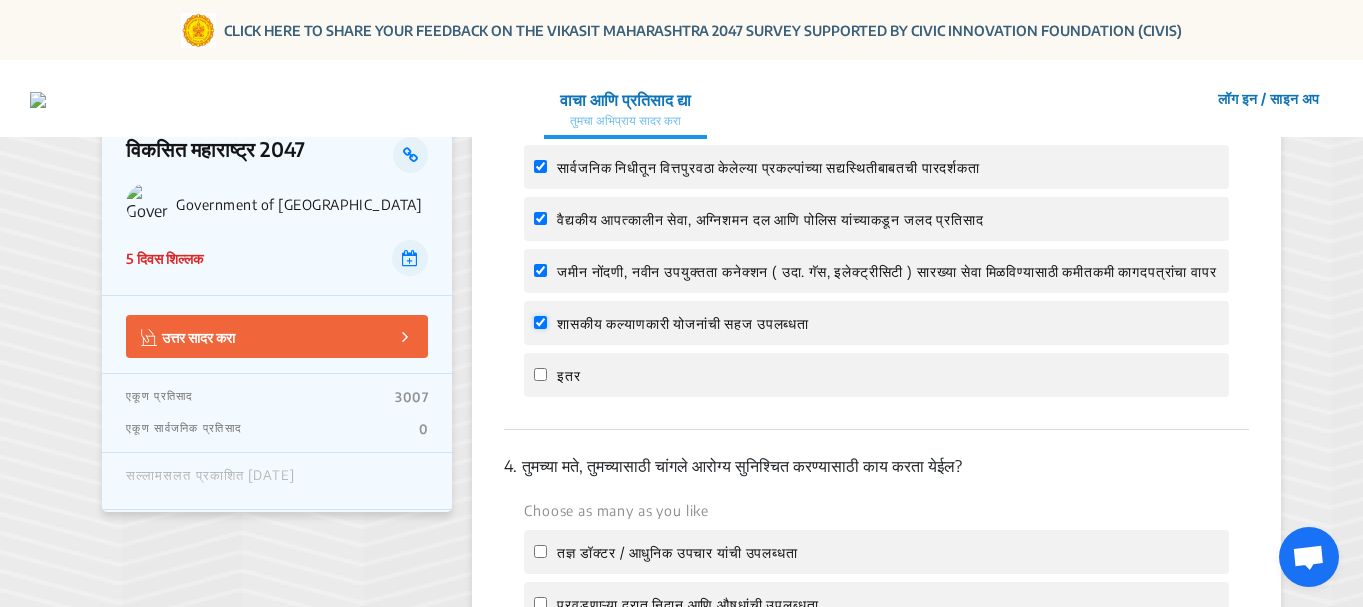 checkbox on "true" 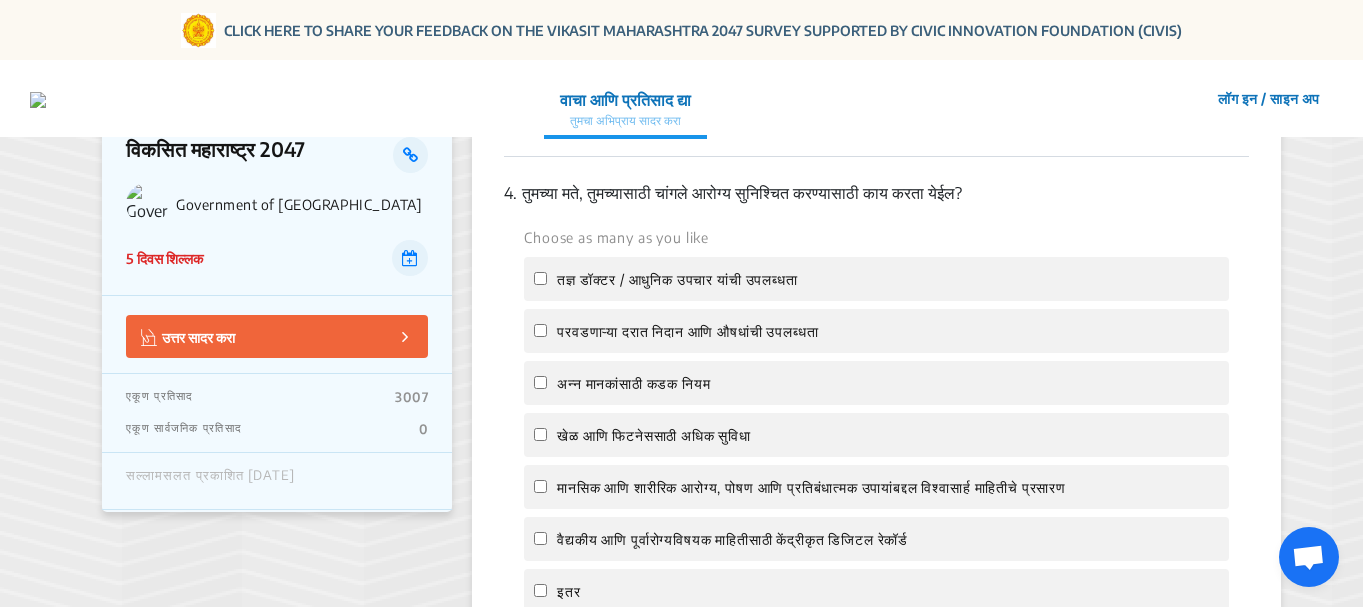 scroll, scrollTop: 1600, scrollLeft: 0, axis: vertical 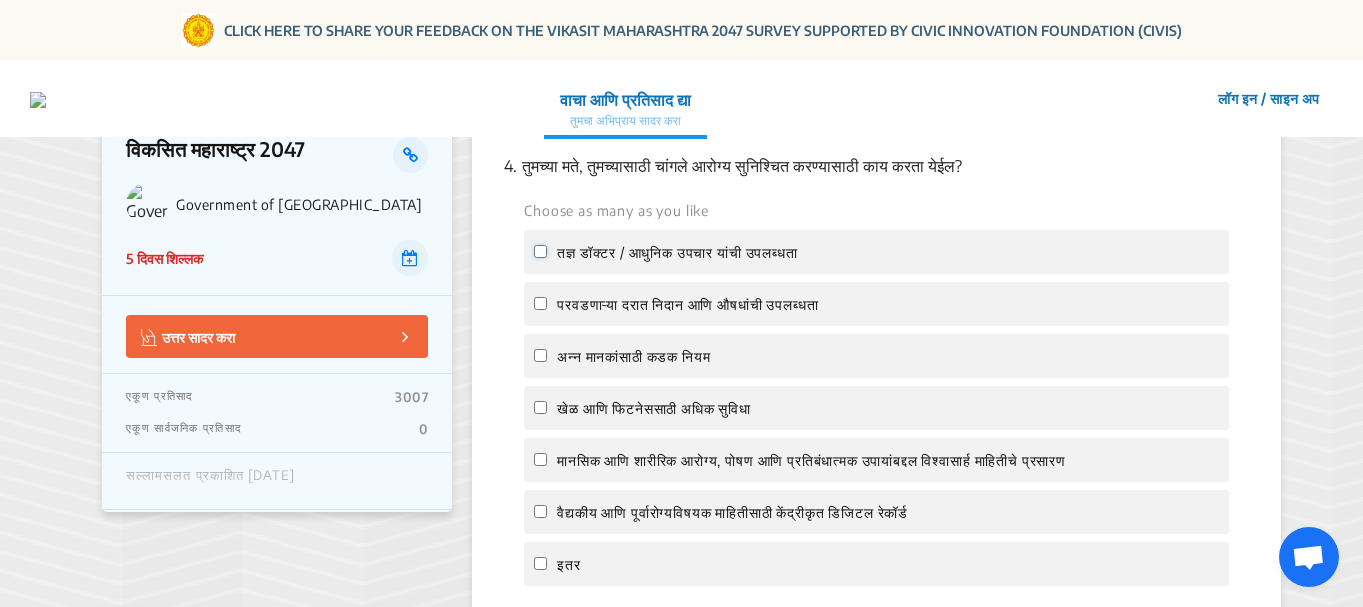 click on "तज्ञ डॉक्टर / आधुनिक उपचार यांची उपलब्धता" 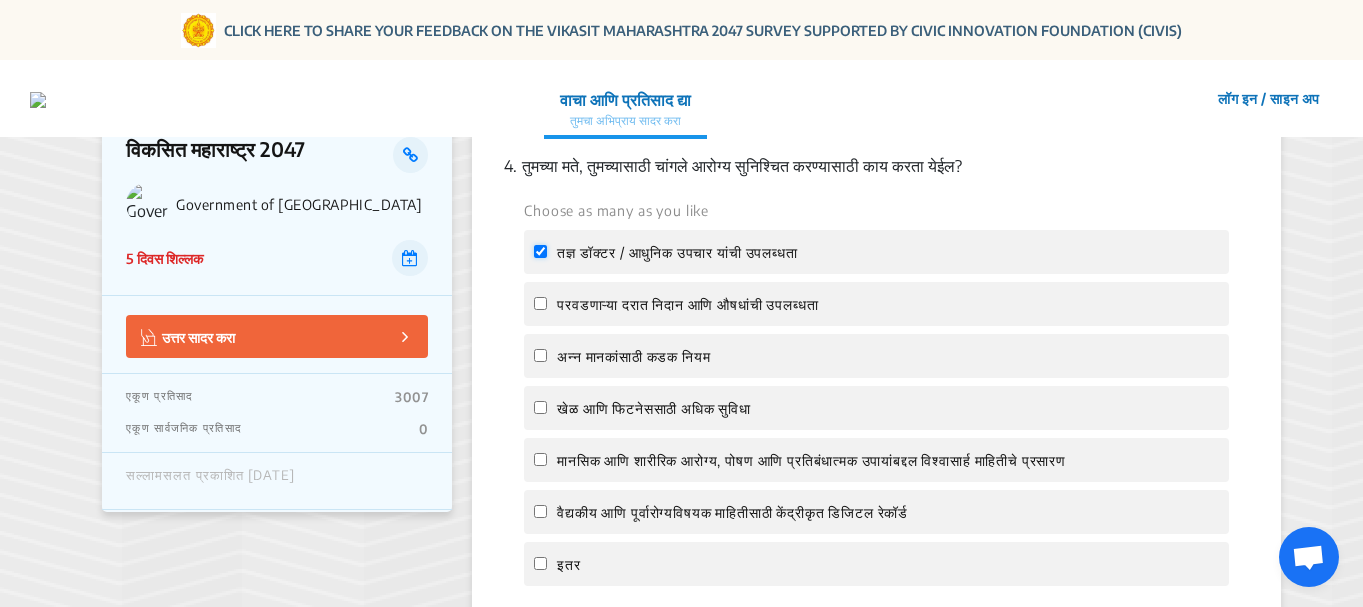 checkbox on "true" 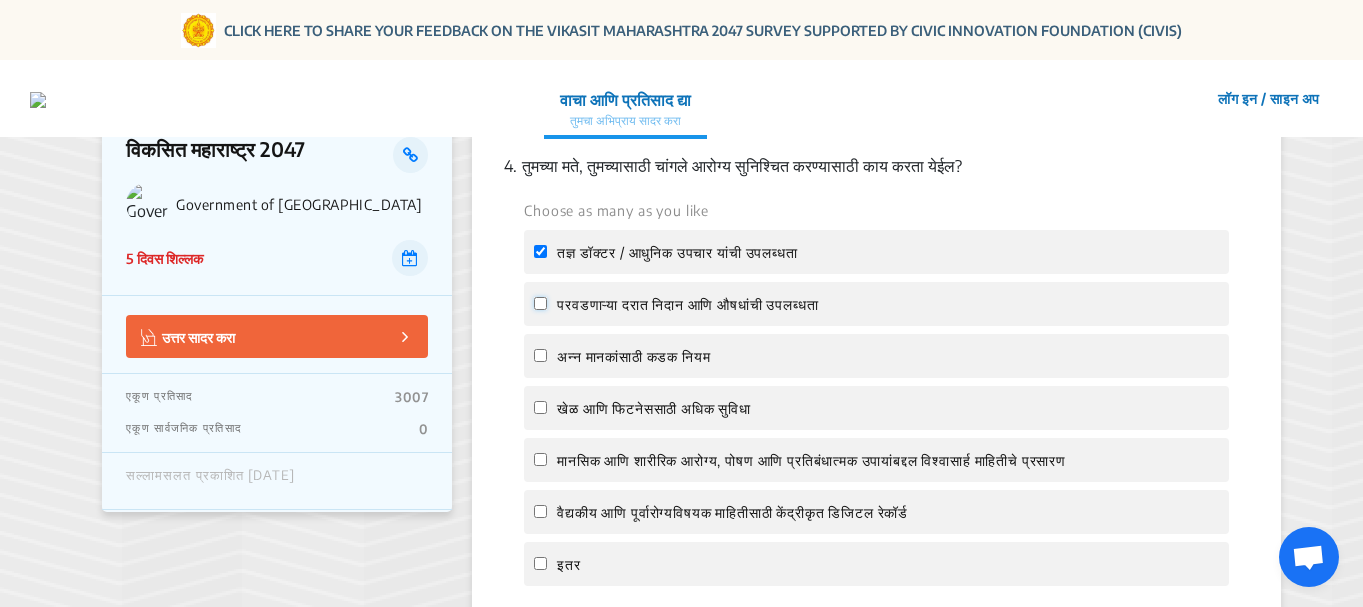 click on "परवडणाऱ्या दरात निदान आणि औषधांची उपलब्धता" 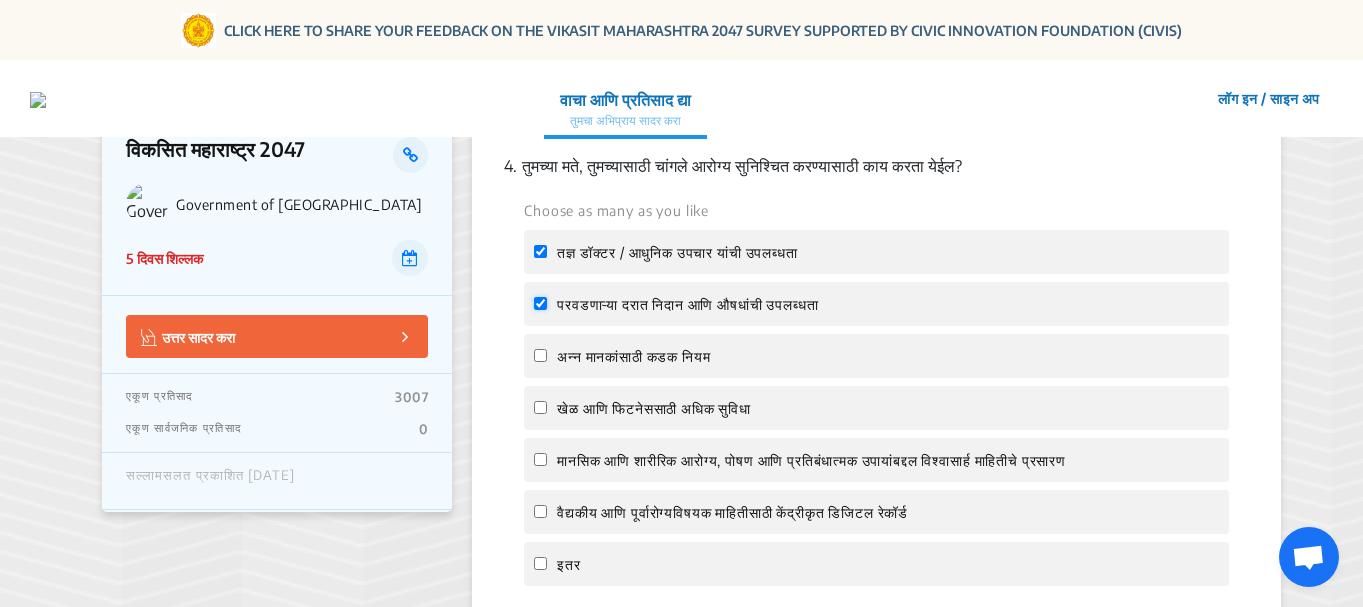 checkbox on "true" 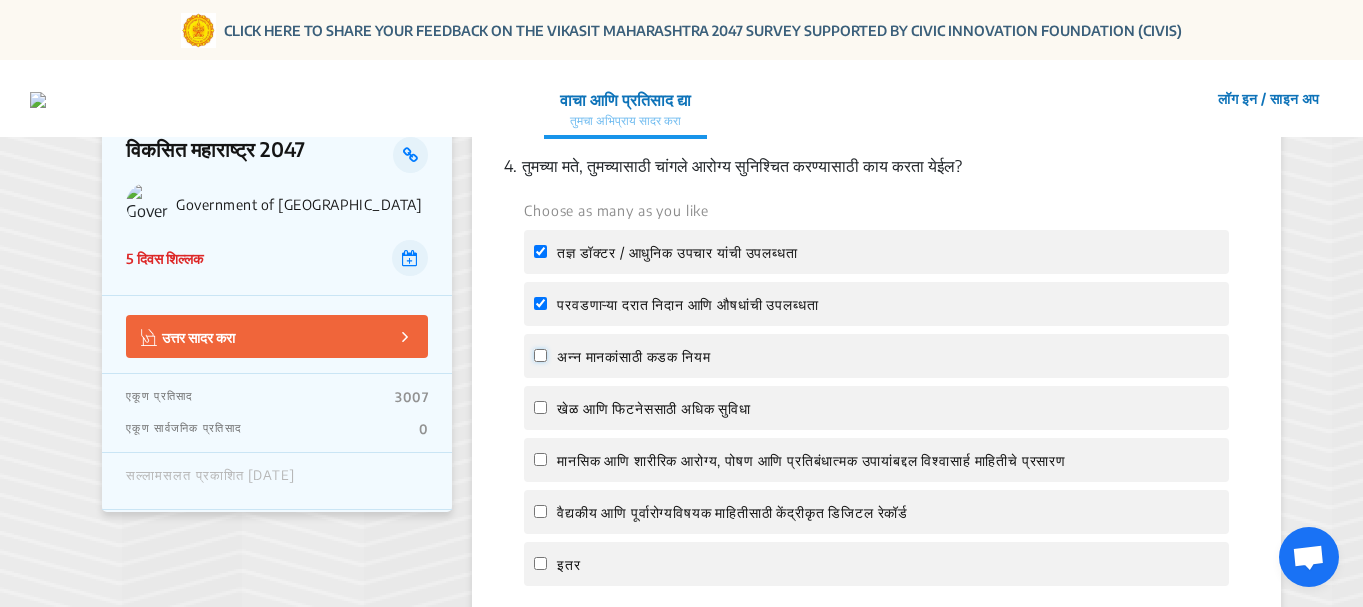click on "अन्न मानकांसाठी कडक नियम" 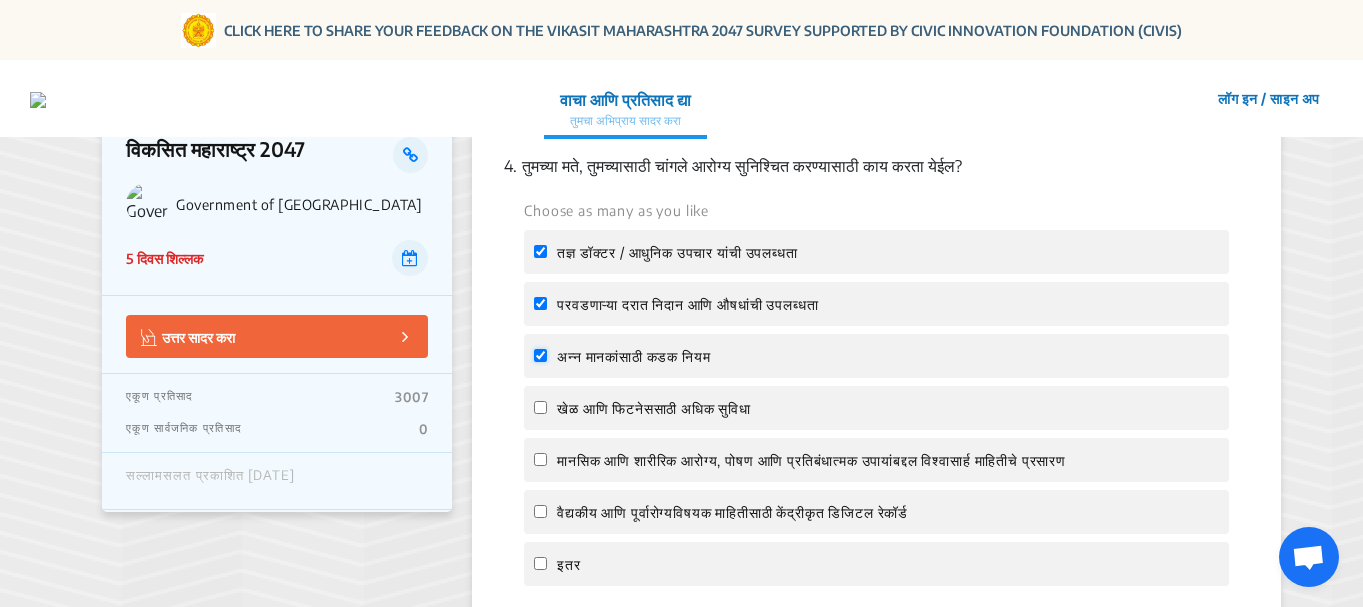 checkbox on "true" 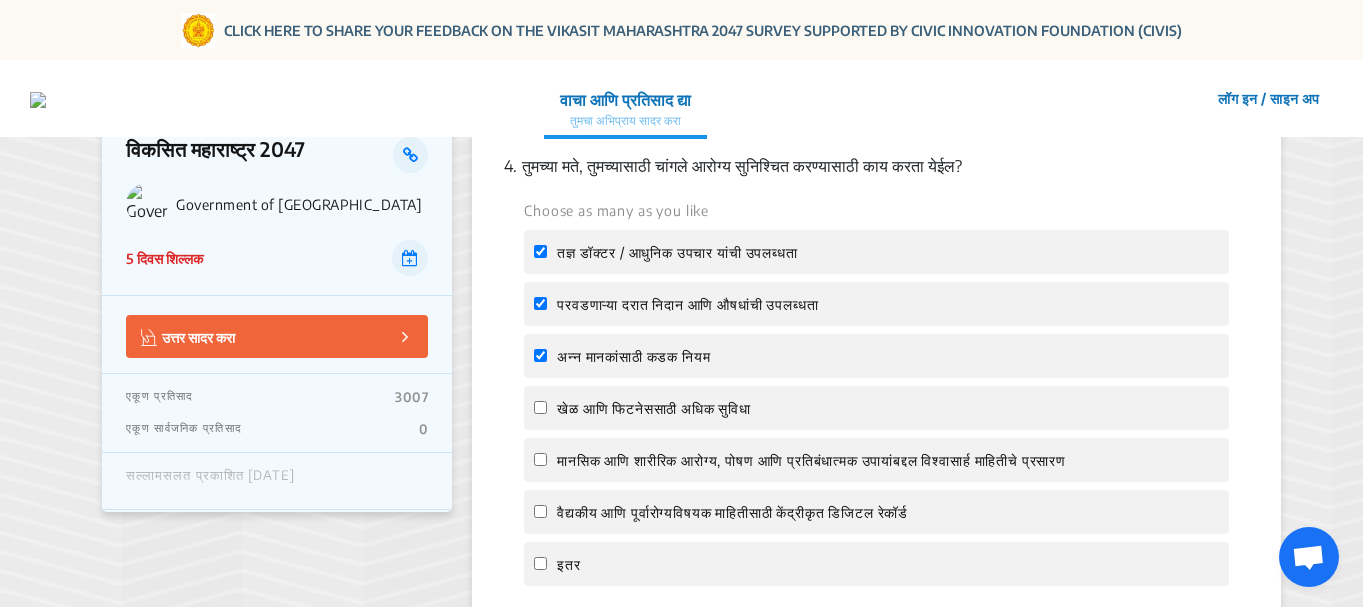 click on "खेळ आणि फिटनेससाठी अधिक सुविधा" 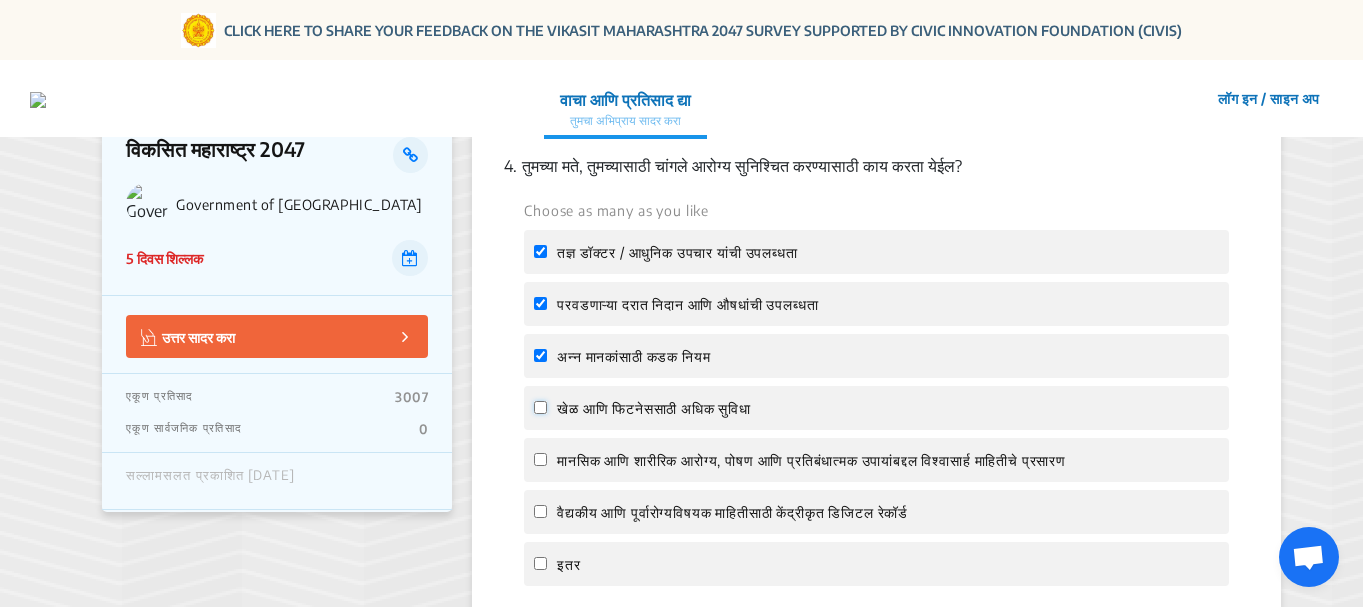 drag, startPoint x: 538, startPoint y: 428, endPoint x: 565, endPoint y: 436, distance: 28.160255 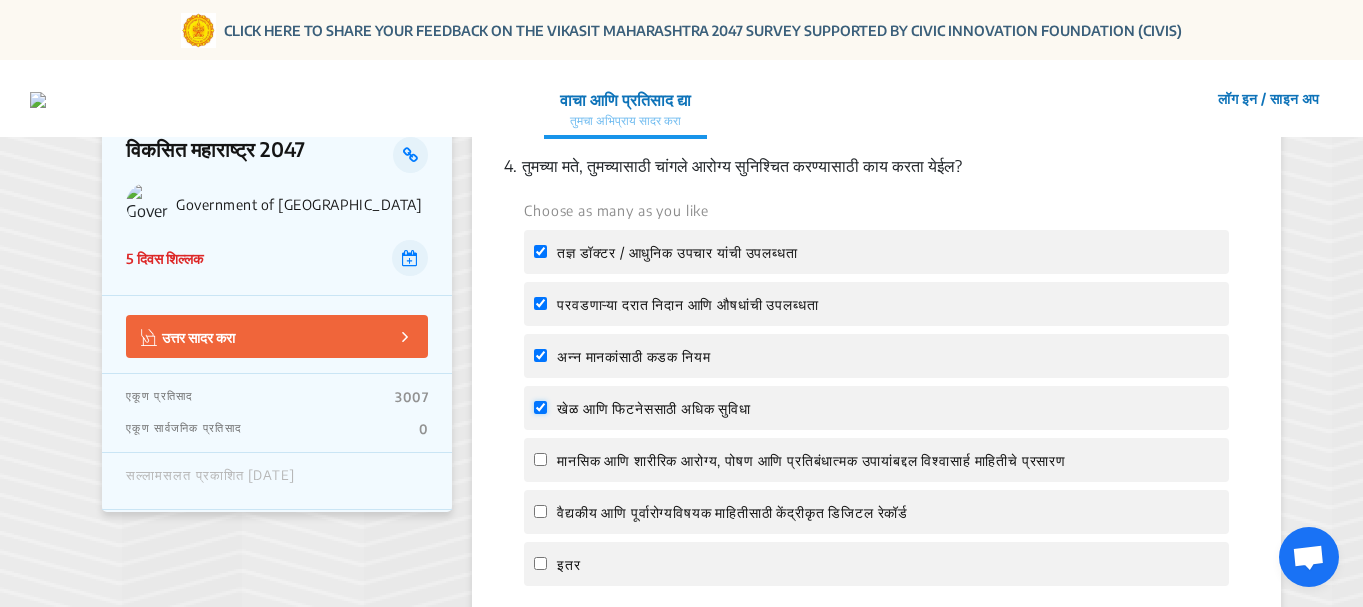 checkbox on "true" 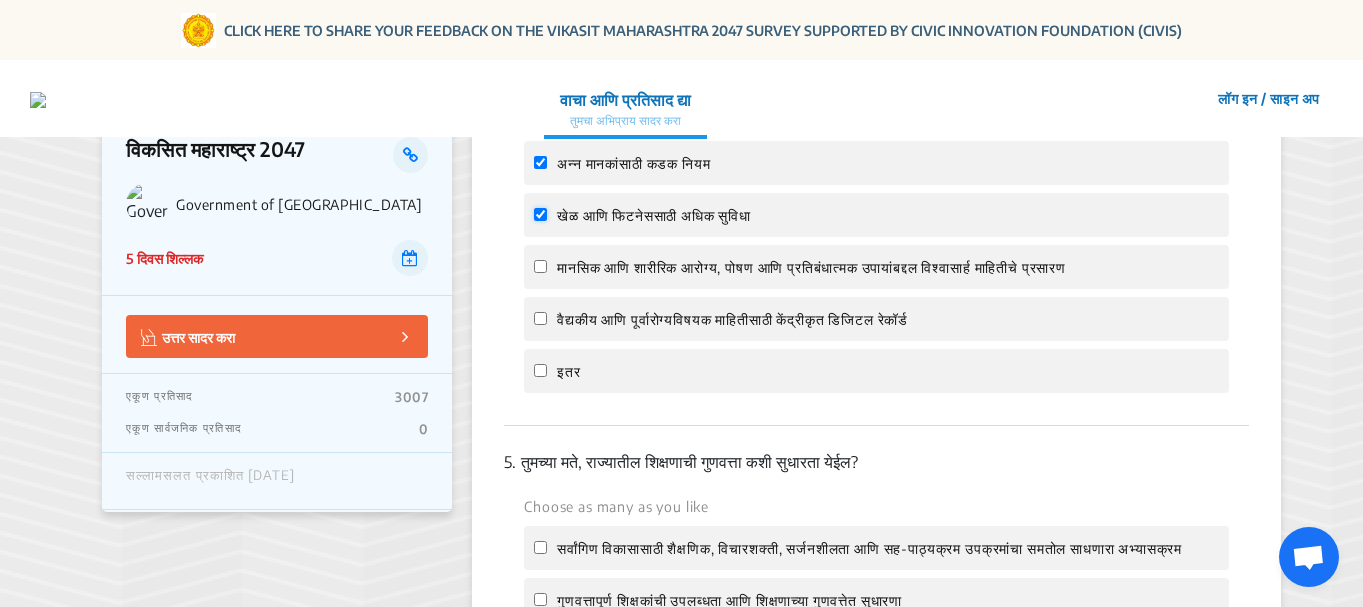 scroll, scrollTop: 1800, scrollLeft: 0, axis: vertical 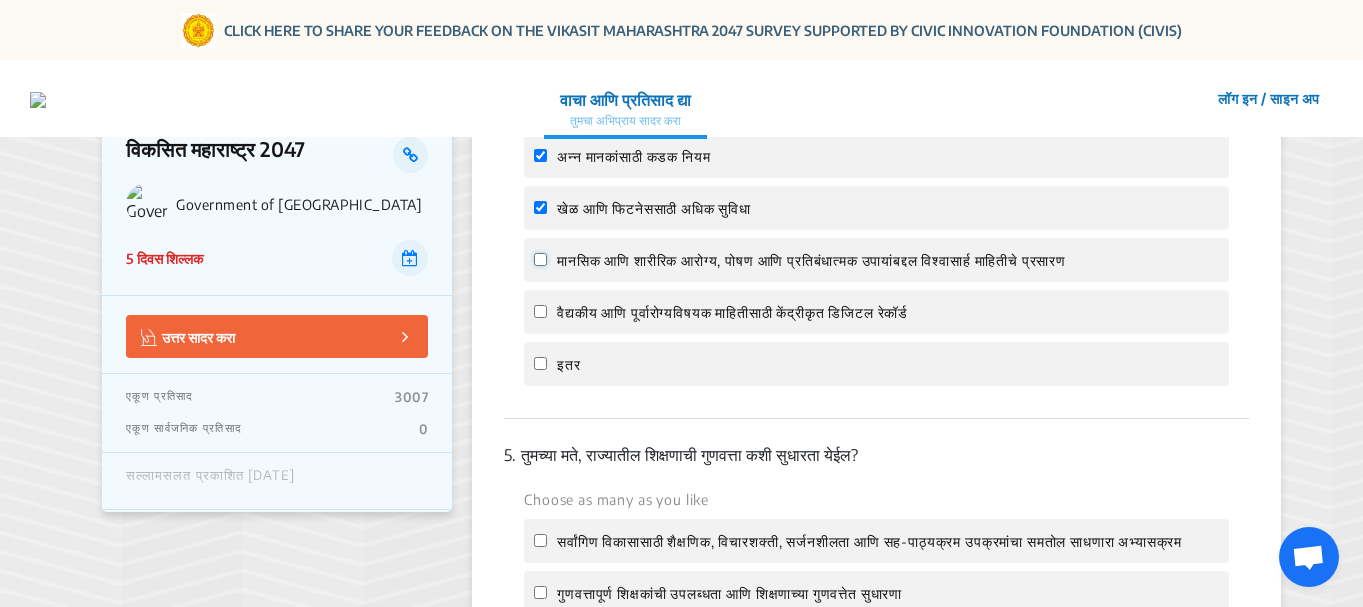 click on "मानसिक आणि शारीरिक आरोग्य, पोषण आणि प्रतिबंधात्मक उपायांबद्दल विश्वासार्ह माहितीचे प्रसारण" 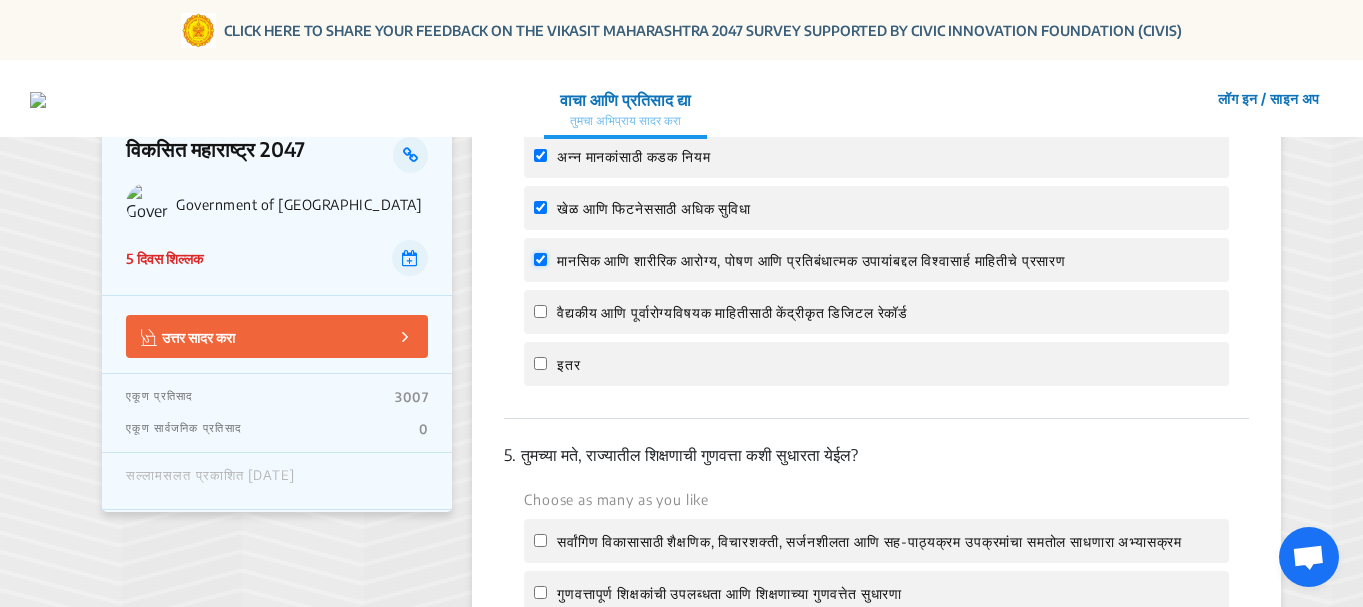 checkbox on "true" 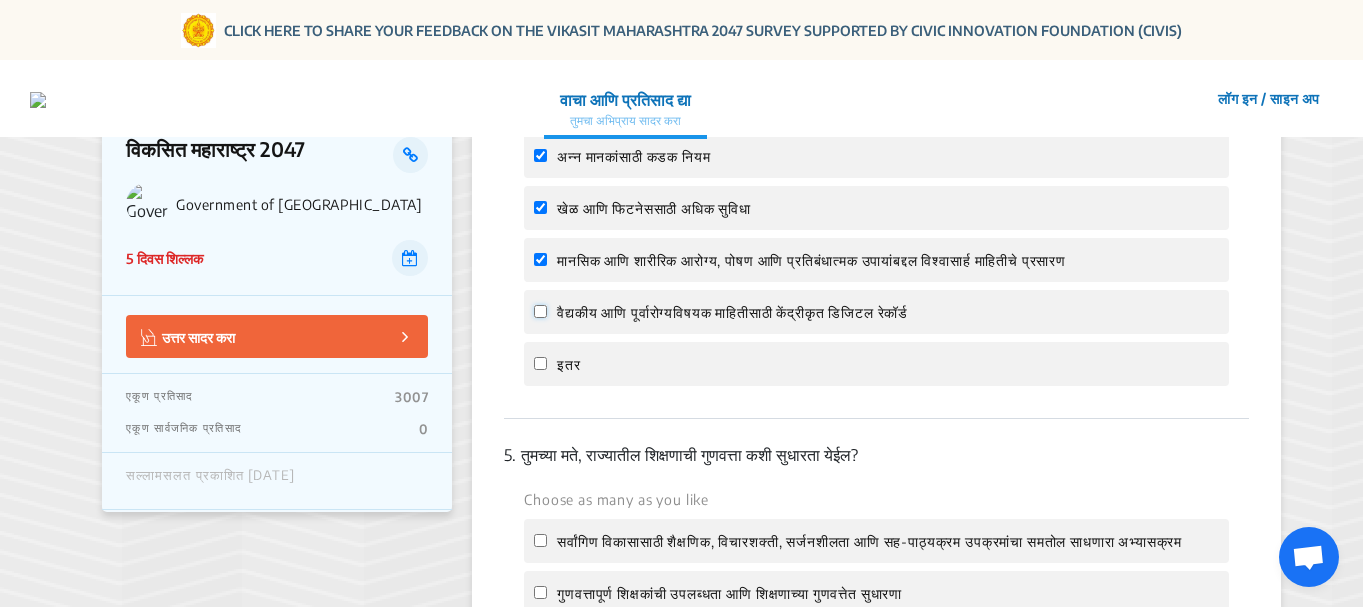 click on "वैद्यकीय आणि पूर्वारोग्यविषयक माहितीसाठी केंद्रीकृत डिजिटल रेकॉर्ड" 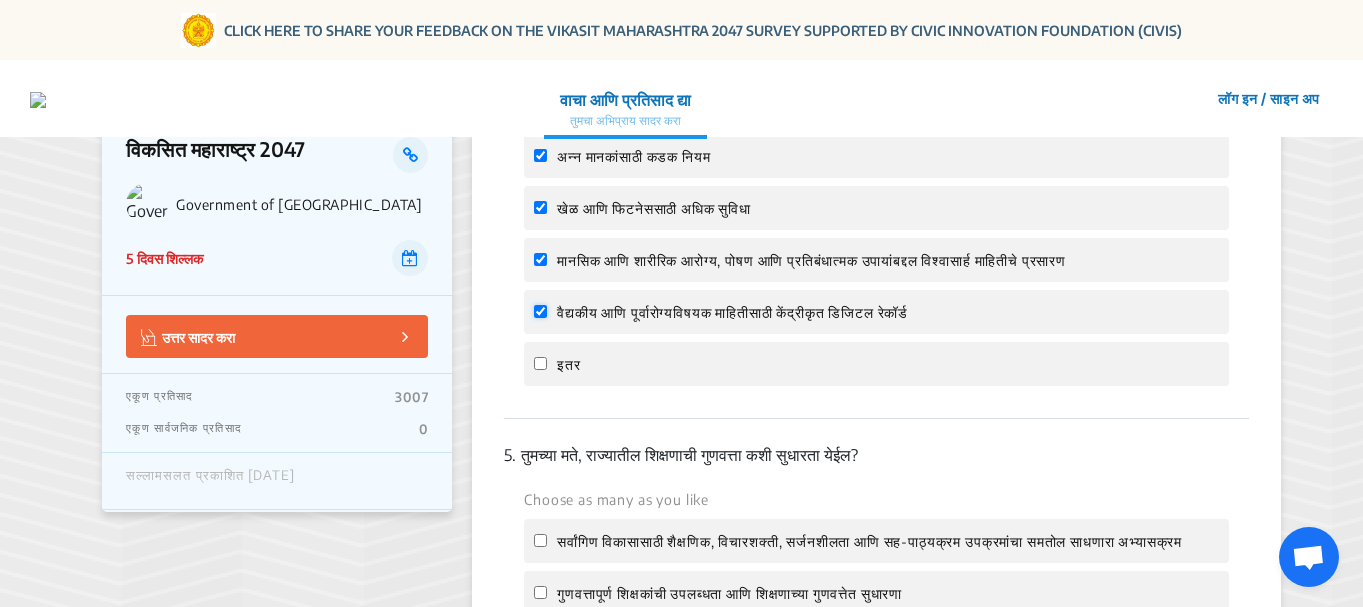 checkbox on "true" 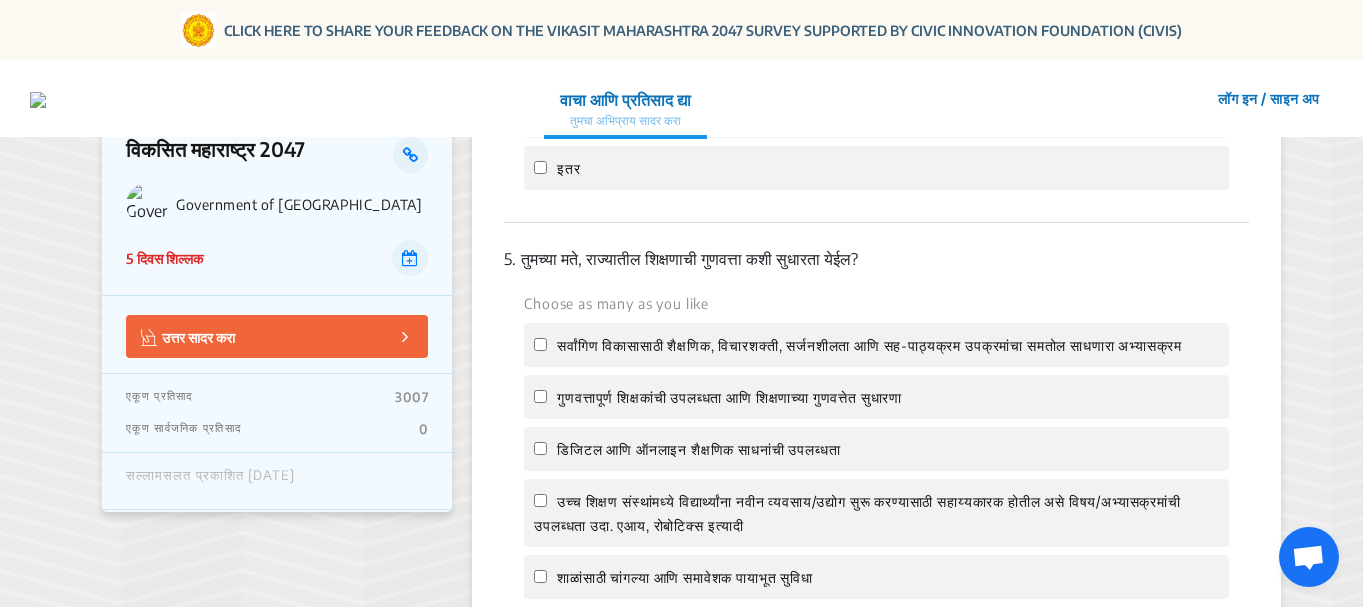 scroll, scrollTop: 2100, scrollLeft: 0, axis: vertical 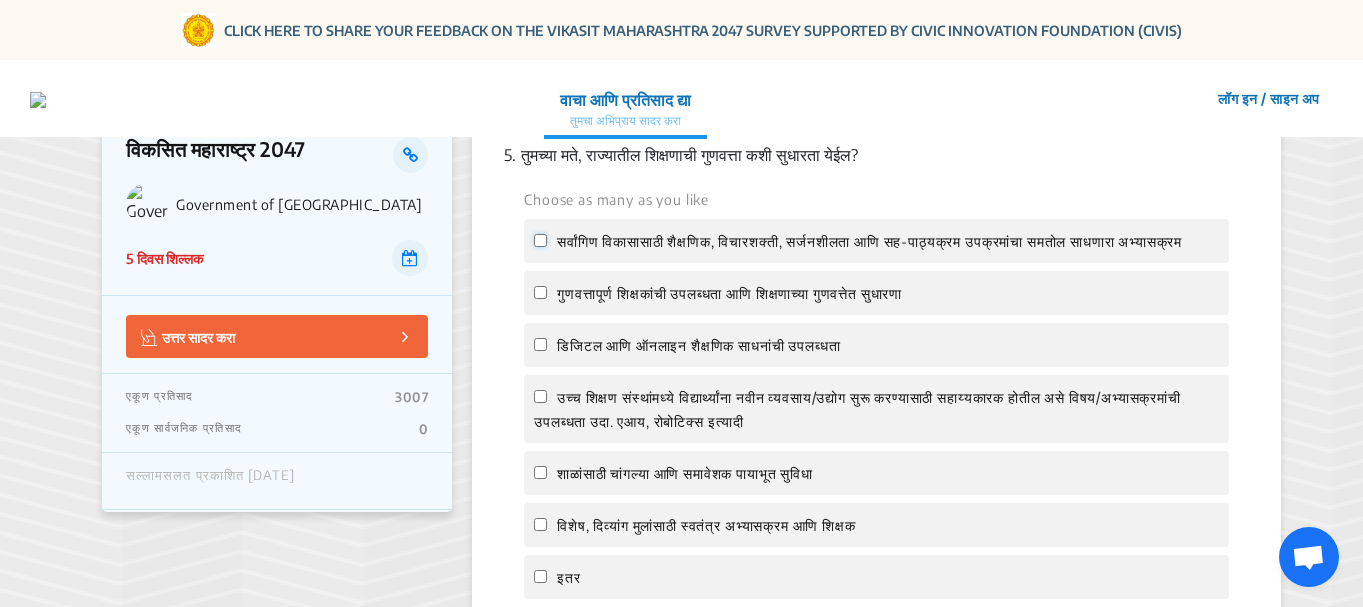 click on "सर्वांगिण विकासासाठी शैक्षणिक, विचारशक्ती, सर्जनशीलता आणि सह-पाठ्यक्रम उपक्रमांचा समतोल साधणारा अभ्यासक्रम" 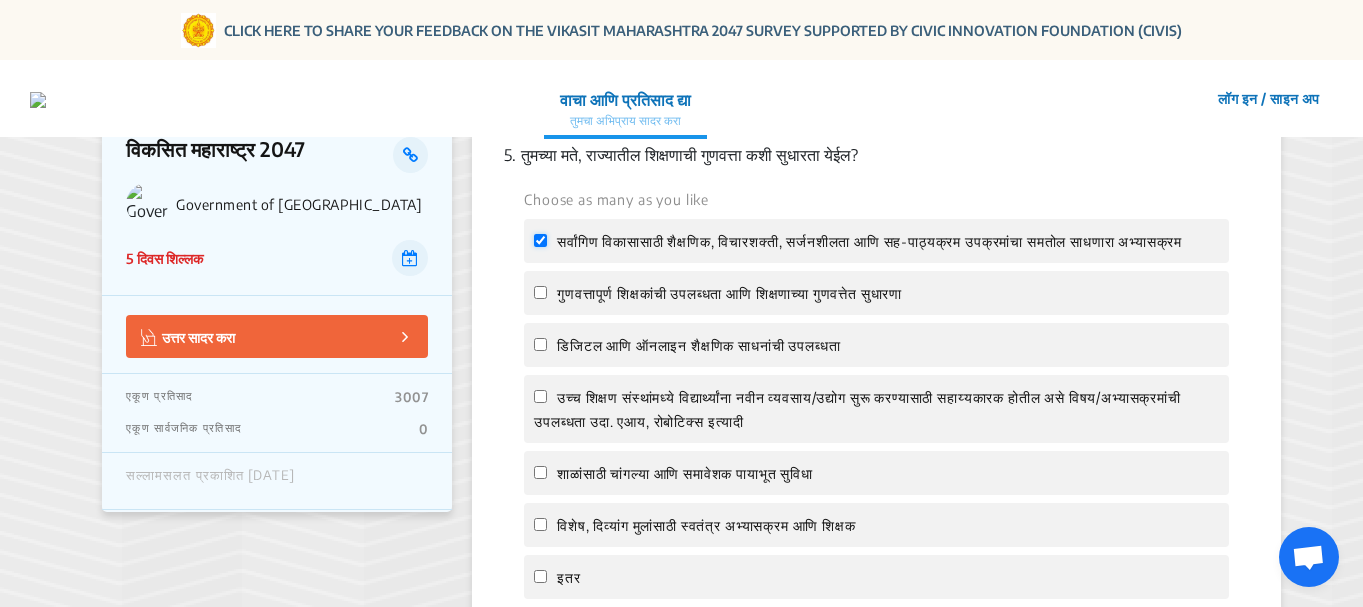 checkbox on "true" 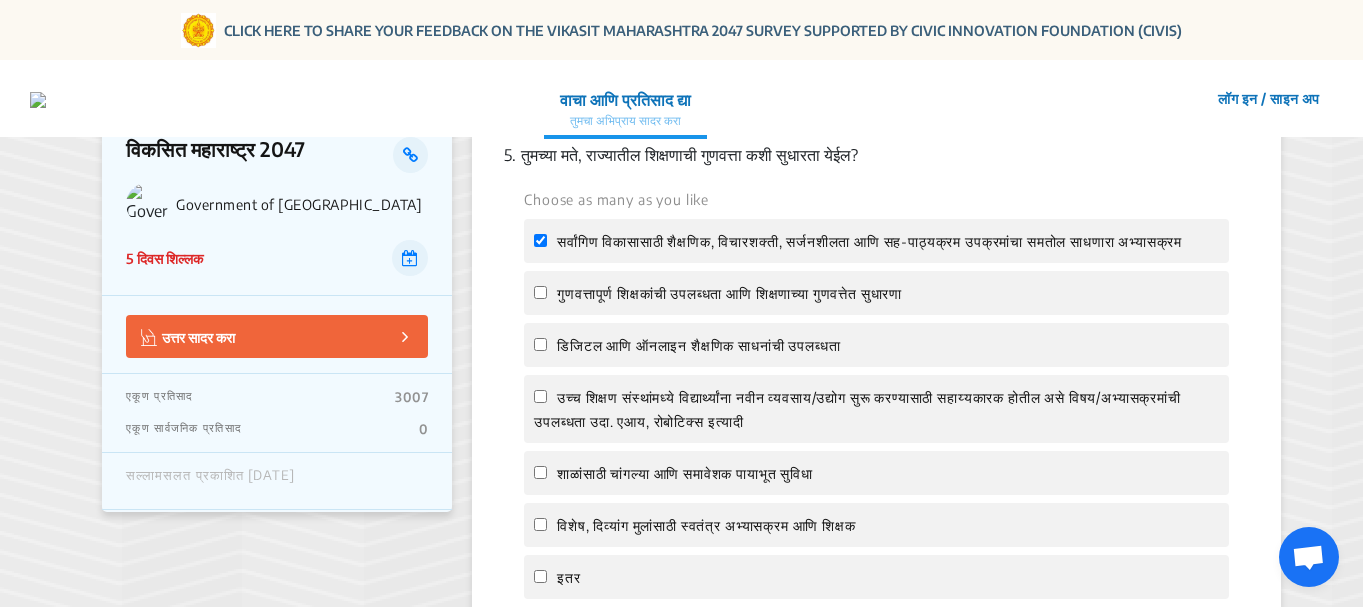 click on "गुणवत्तापूर्ण शिक्षकांची उपलब्धता आणि शिक्षणाच्या गुणवत्तेत सुधारणा" 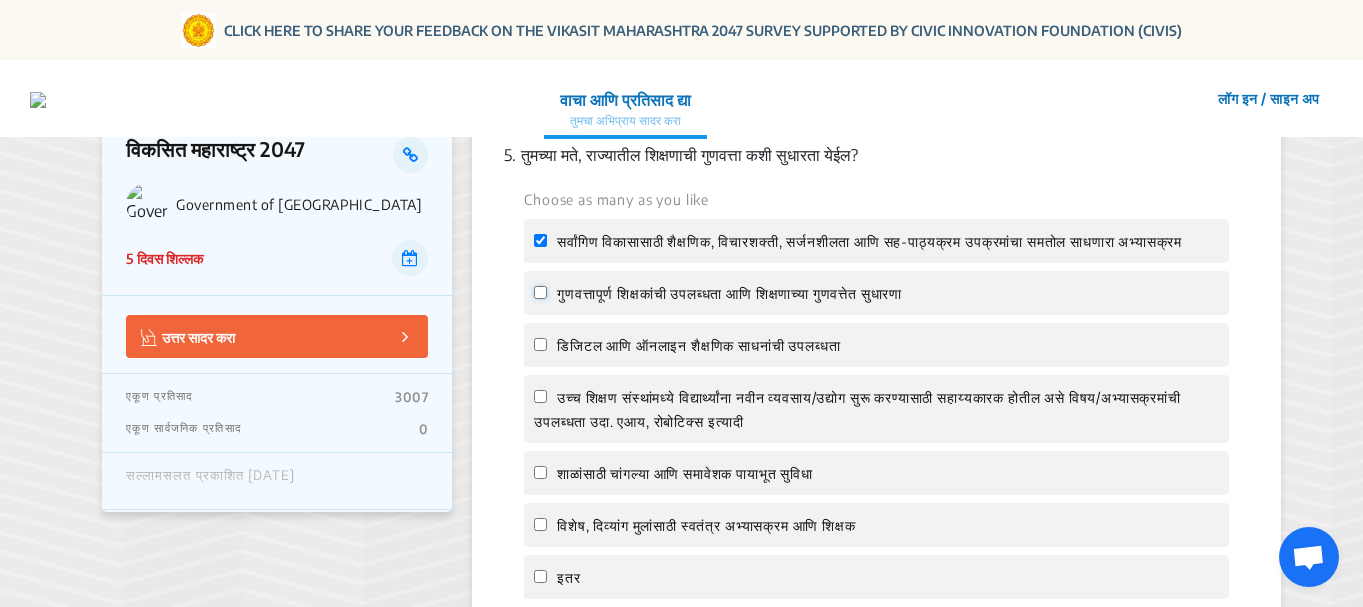 click on "गुणवत्तापूर्ण शिक्षकांची उपलब्धता आणि शिक्षणाच्या गुणवत्तेत सुधारणा" 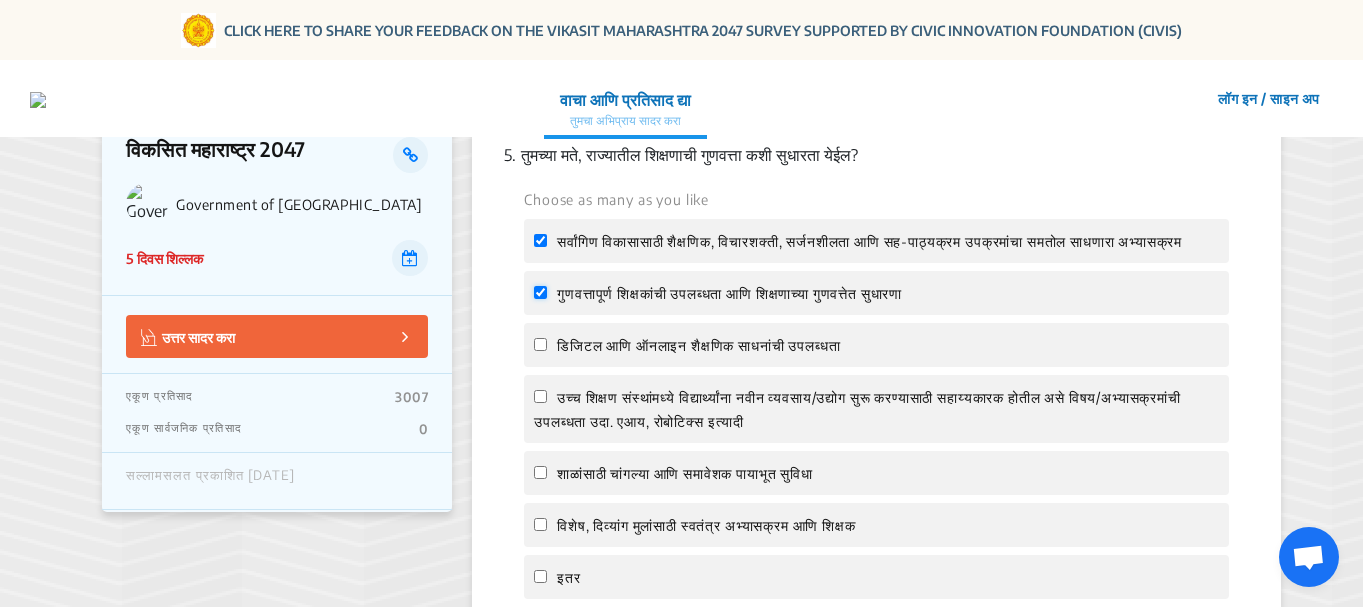 checkbox on "true" 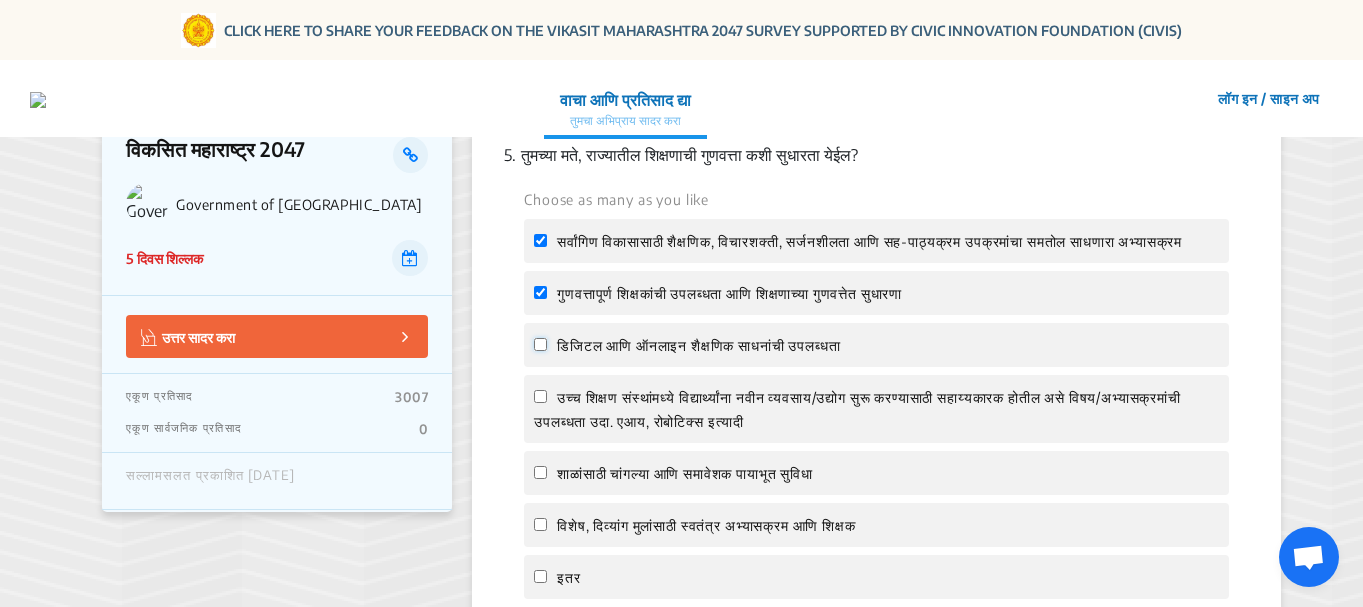 click on "डिजिटल आणि ऑनलाइन शैक्षणिक साधनांची उपलब्धता" 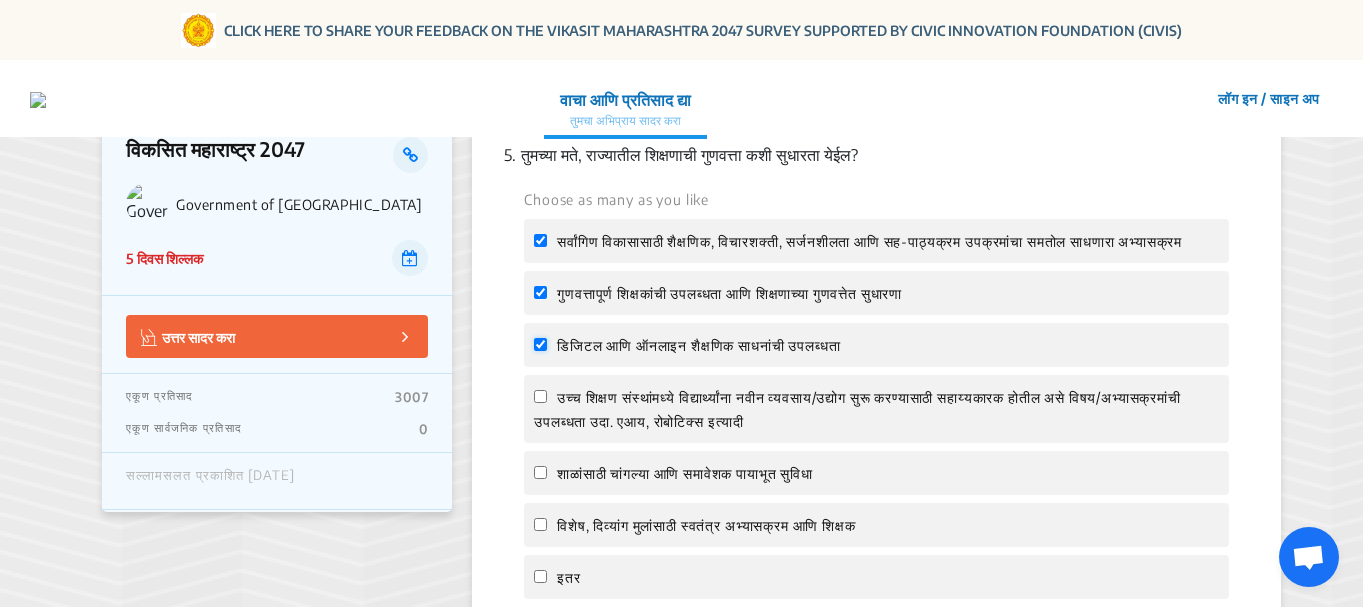 checkbox on "true" 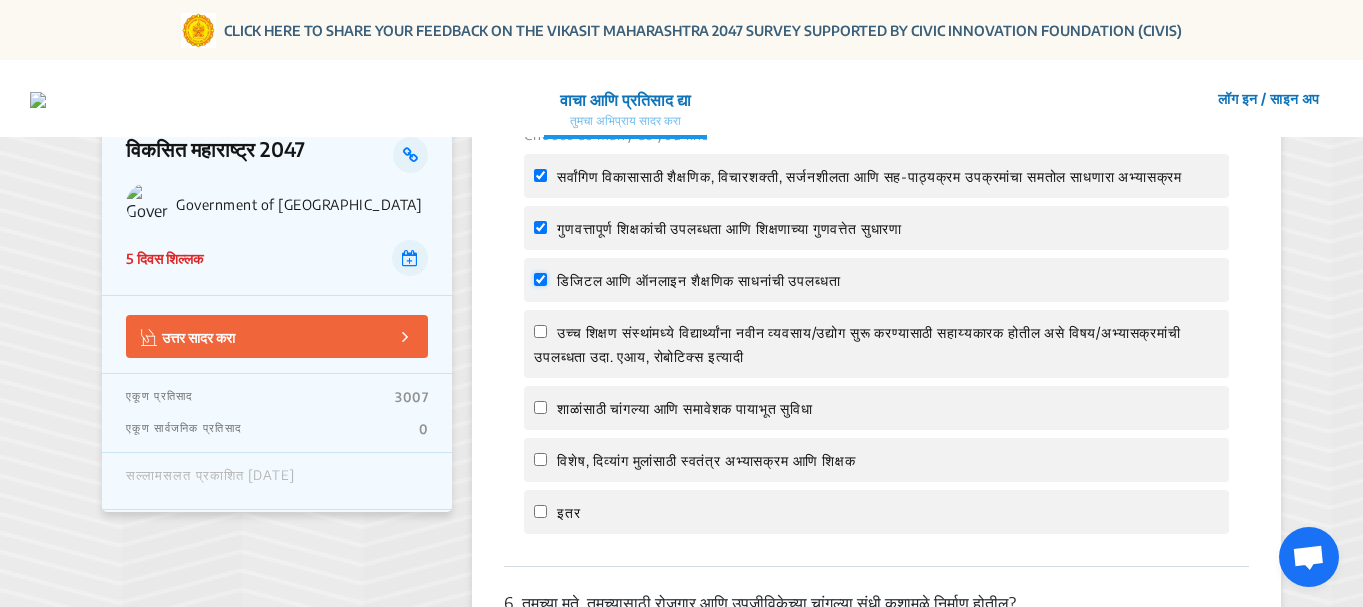 scroll, scrollTop: 2200, scrollLeft: 0, axis: vertical 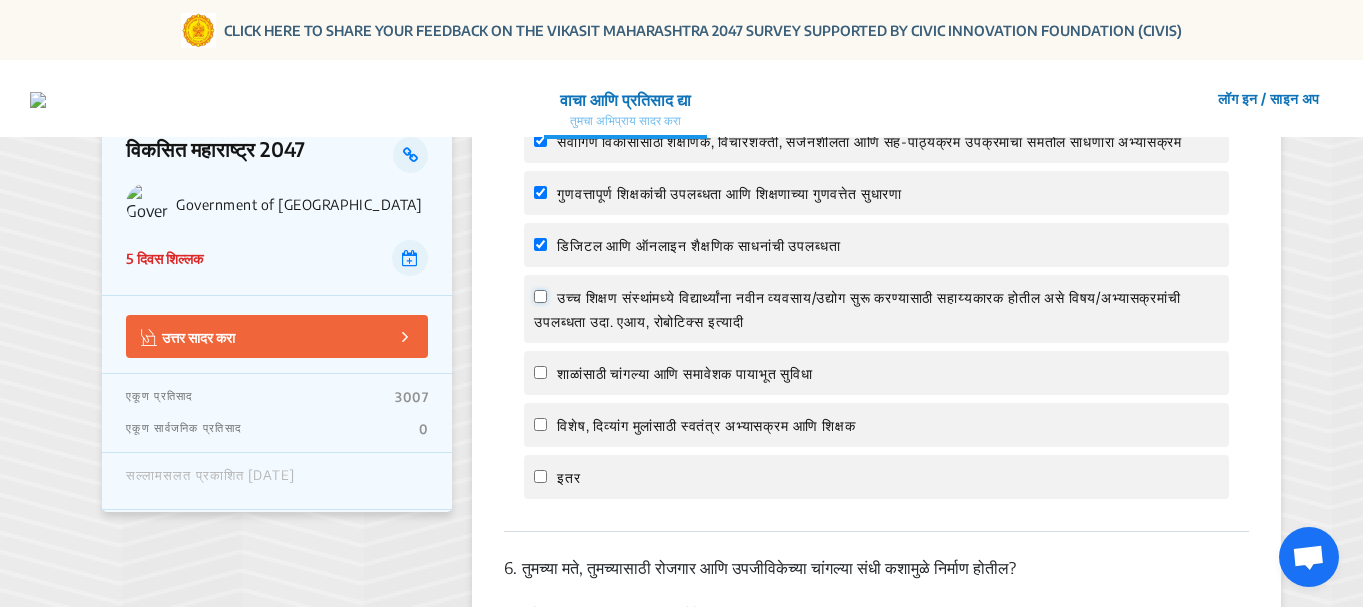 click on "उच्च शिक्षण संस्थांमध्ये विद्यार्थ्यांना नवीन व्यवसाय/उद्योग सुरू करण्यासाठी सहाय्यकारक होतील असे विषय/अभ्यासक्रमांची उपलब्धता उदा. एआय, रोबोटिक्स इत्यादी" 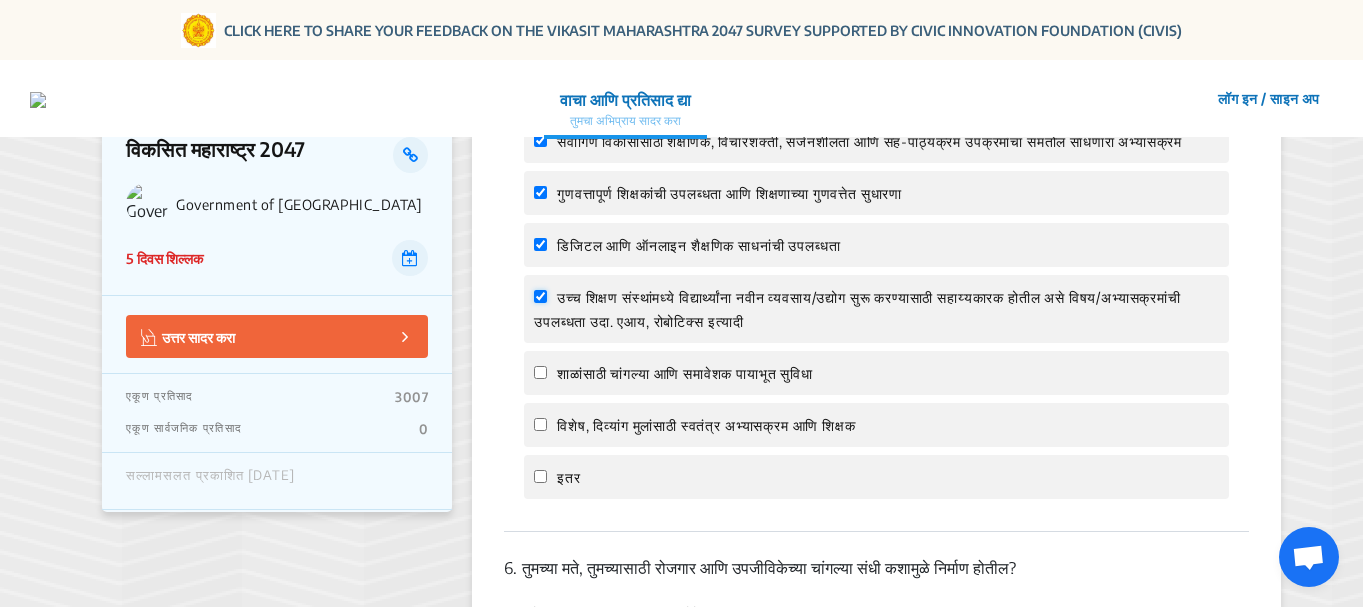 checkbox on "true" 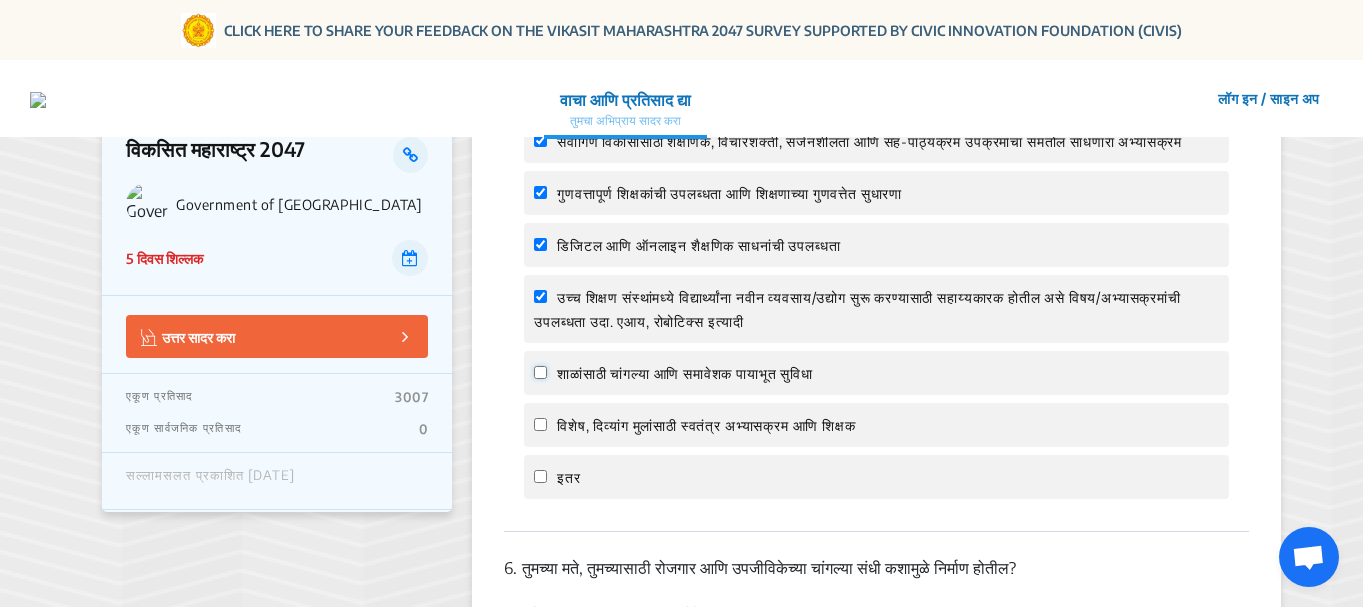 click on "शाळांसाठी चांगल्या आणि समावेशक पायाभूत सुविधा" 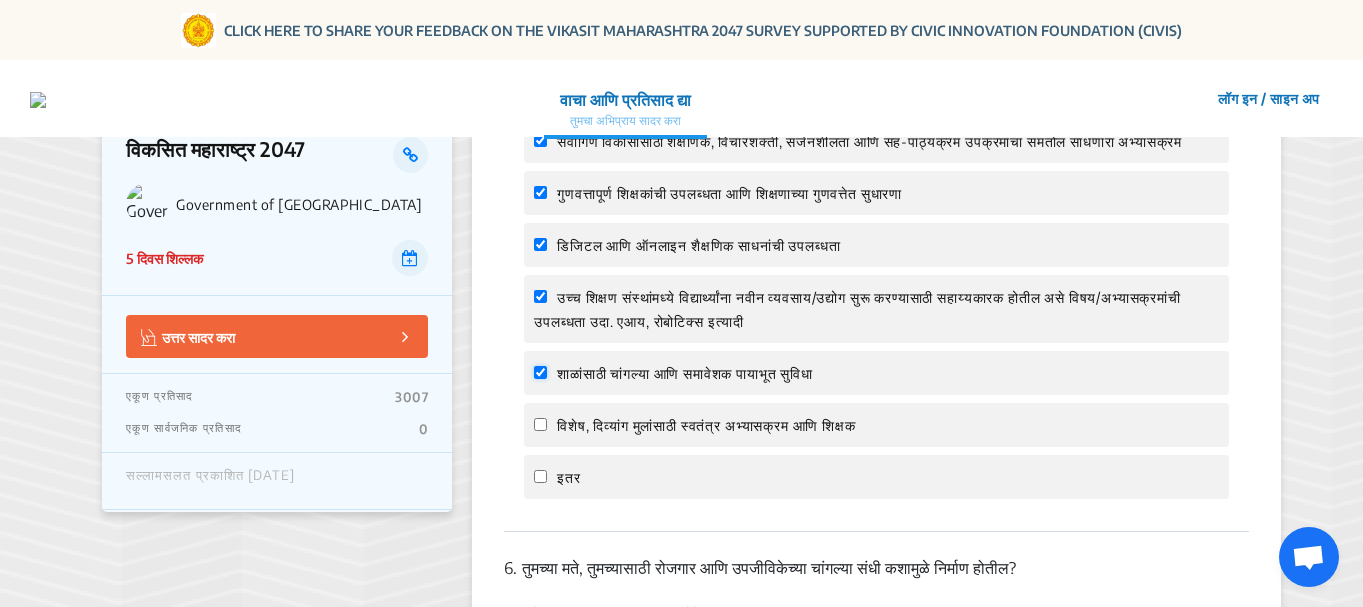 checkbox on "true" 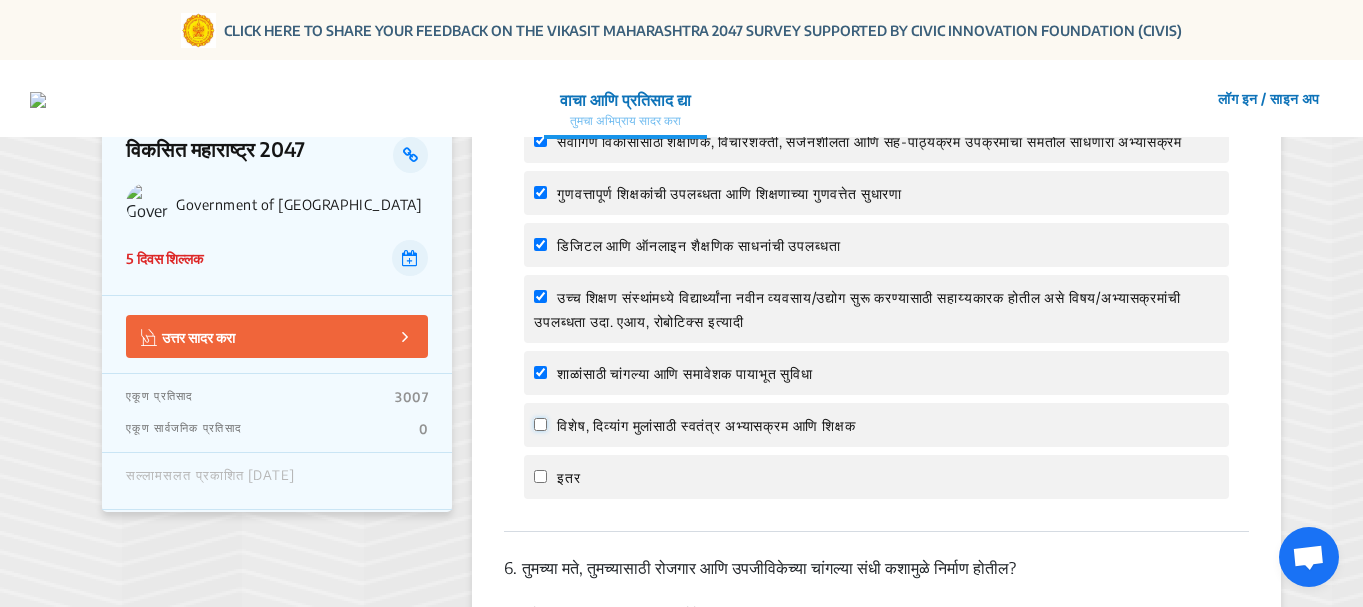 click on "विशेष, दिव्यांग मुलांसाठी स्वतंत्र अभ्यासक्रम आणि शिक्षक" 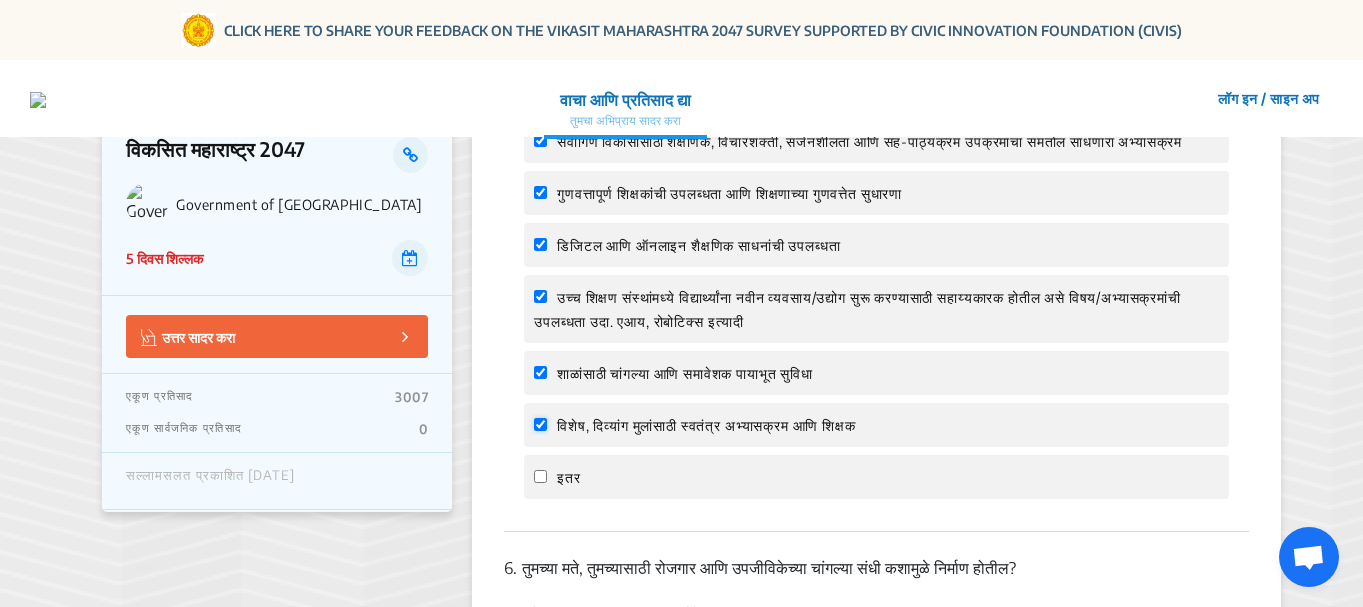 checkbox on "true" 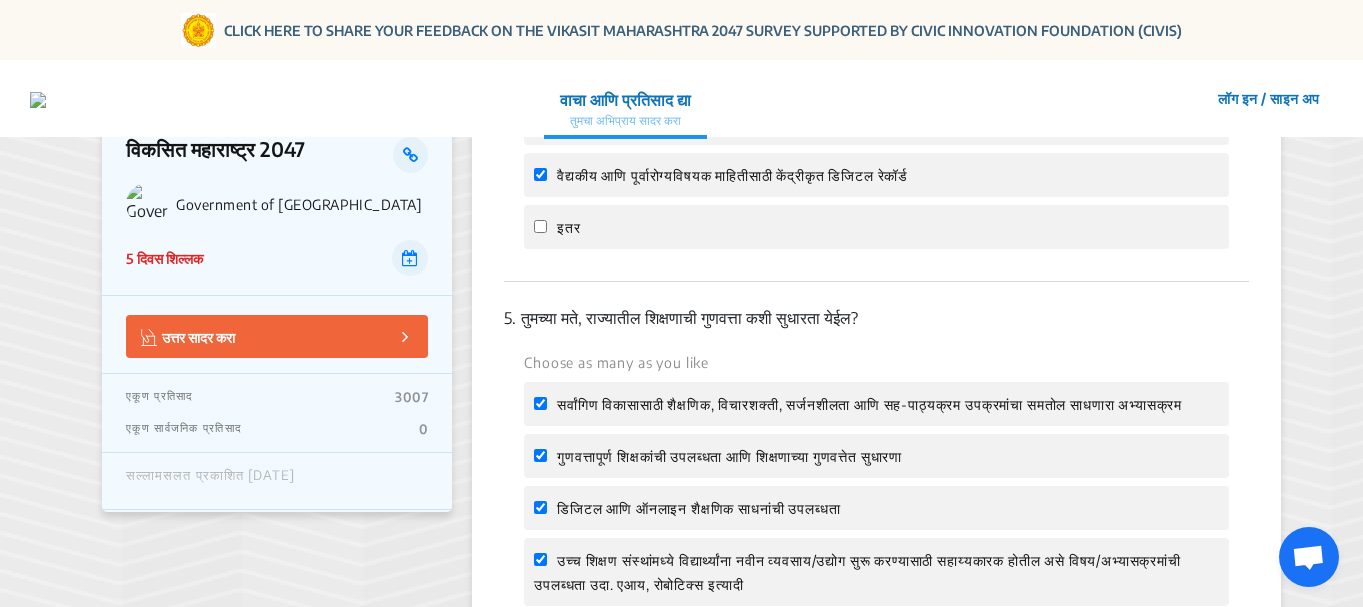 scroll, scrollTop: 2200, scrollLeft: 0, axis: vertical 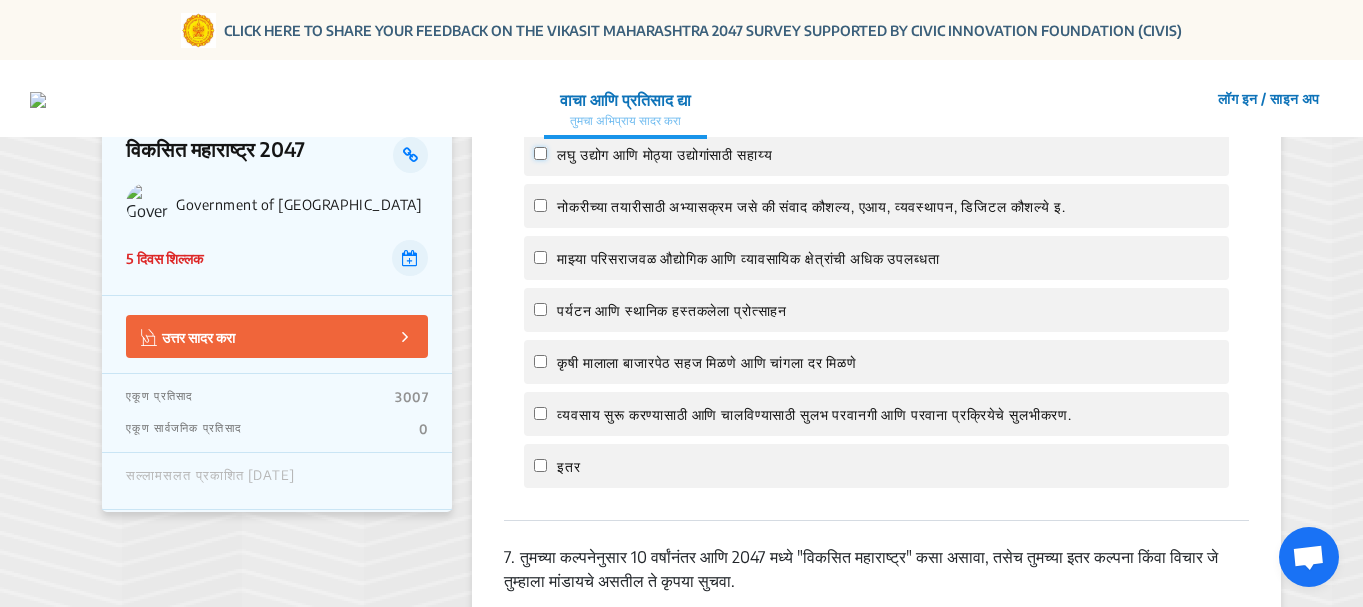drag, startPoint x: 541, startPoint y: 199, endPoint x: 555, endPoint y: 224, distance: 28.653097 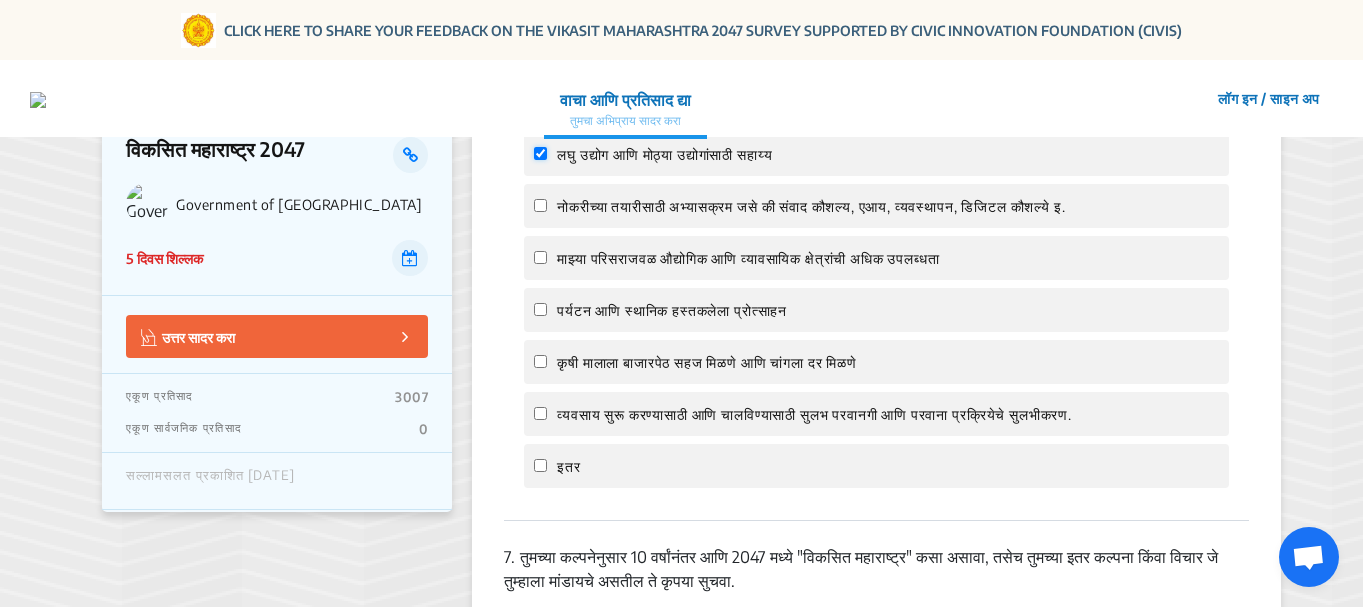 checkbox on "true" 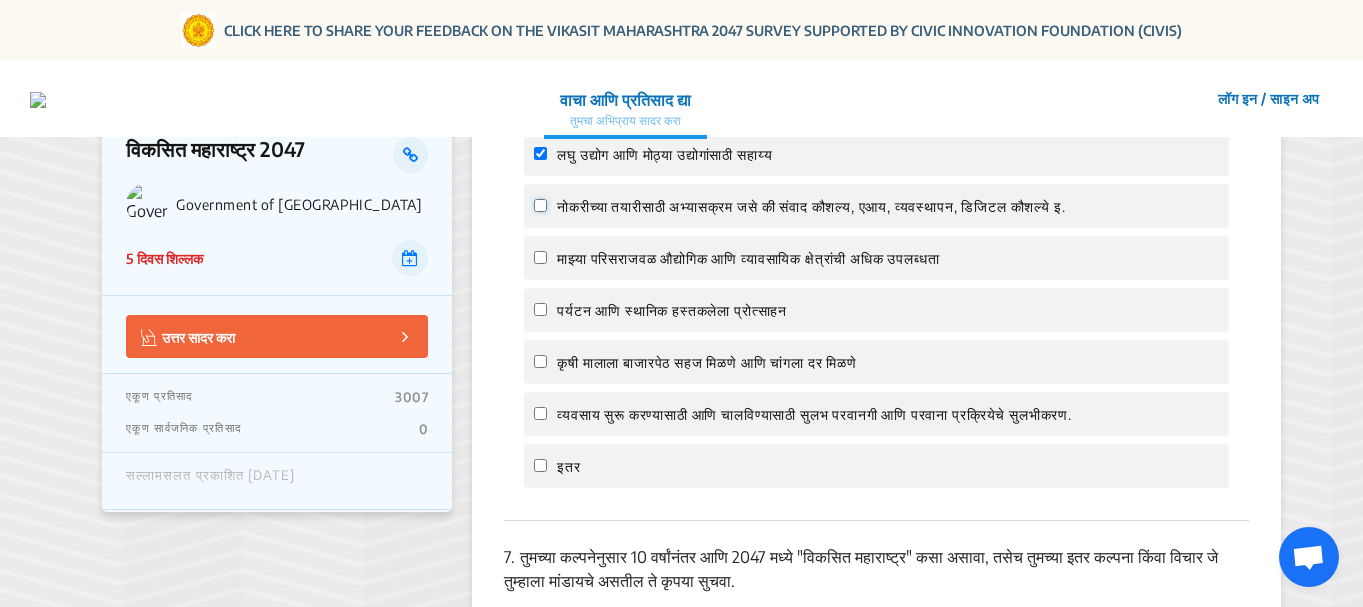 click on "नोकरीच्या तयारीसाठी अभ्यासक्रम जसे की संवाद कौशल्य, एआय, व्यवस्थापन, डिजिटल कौशल्ये इ." 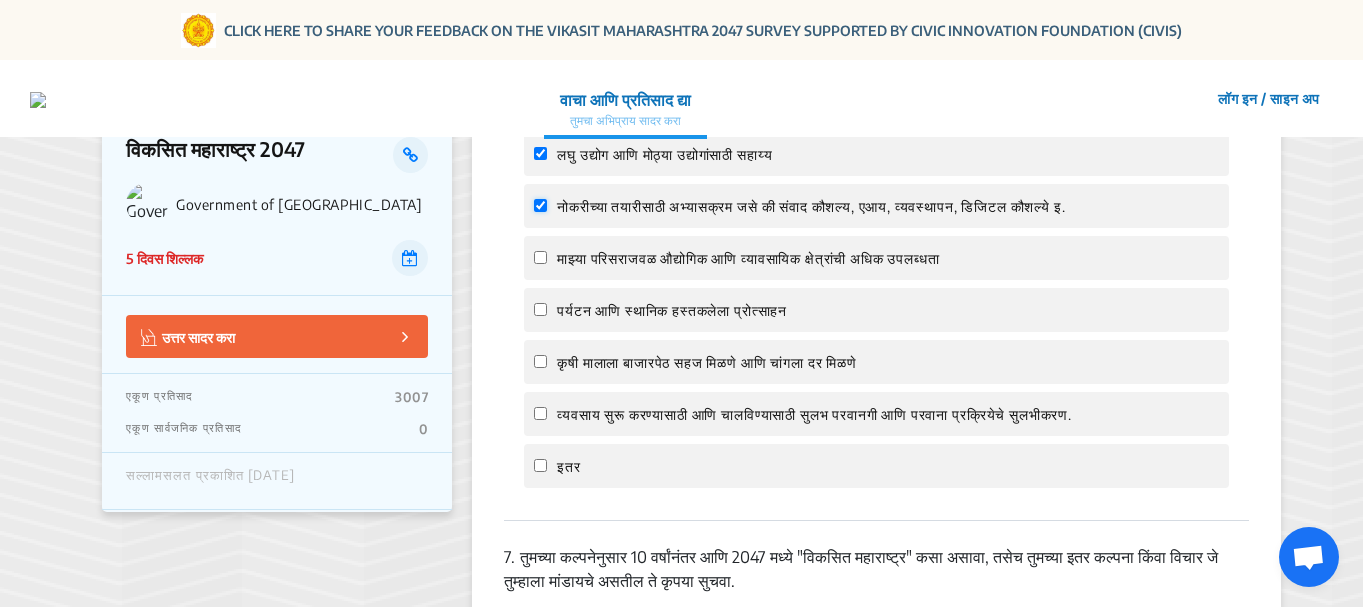 checkbox on "true" 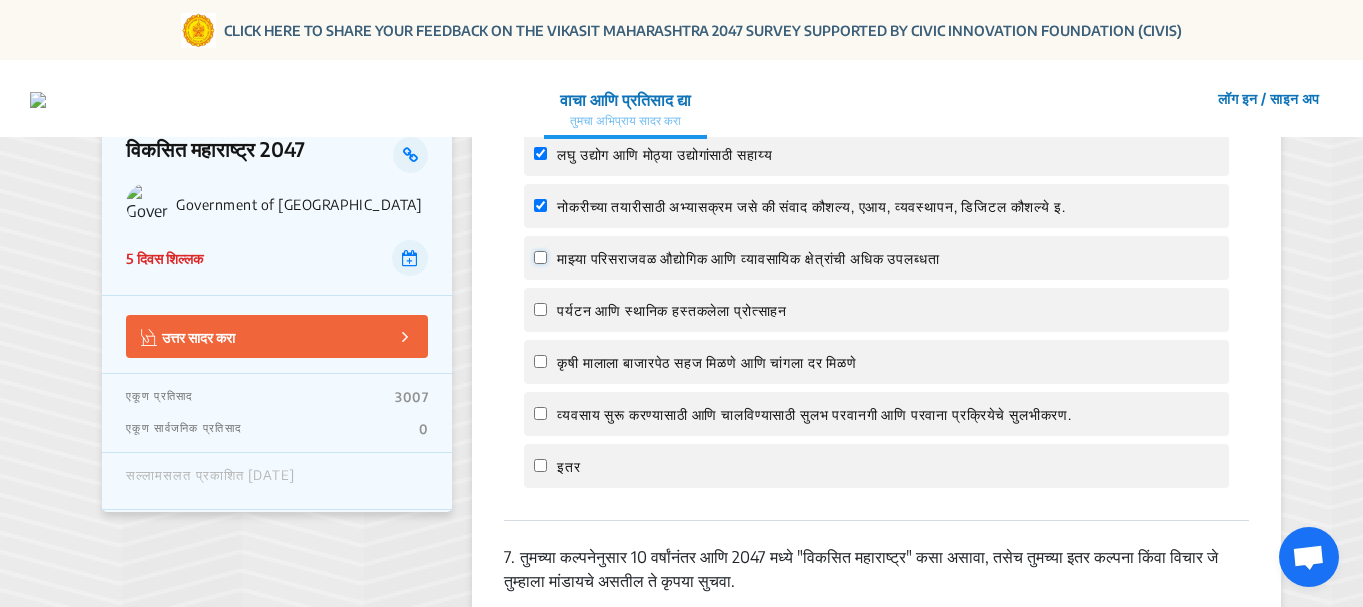 click on "माझ्या परिसराजवळ  औद्योगिक आणि व्यावसायिक क्षेत्रांची अधिक उपलब्धता" 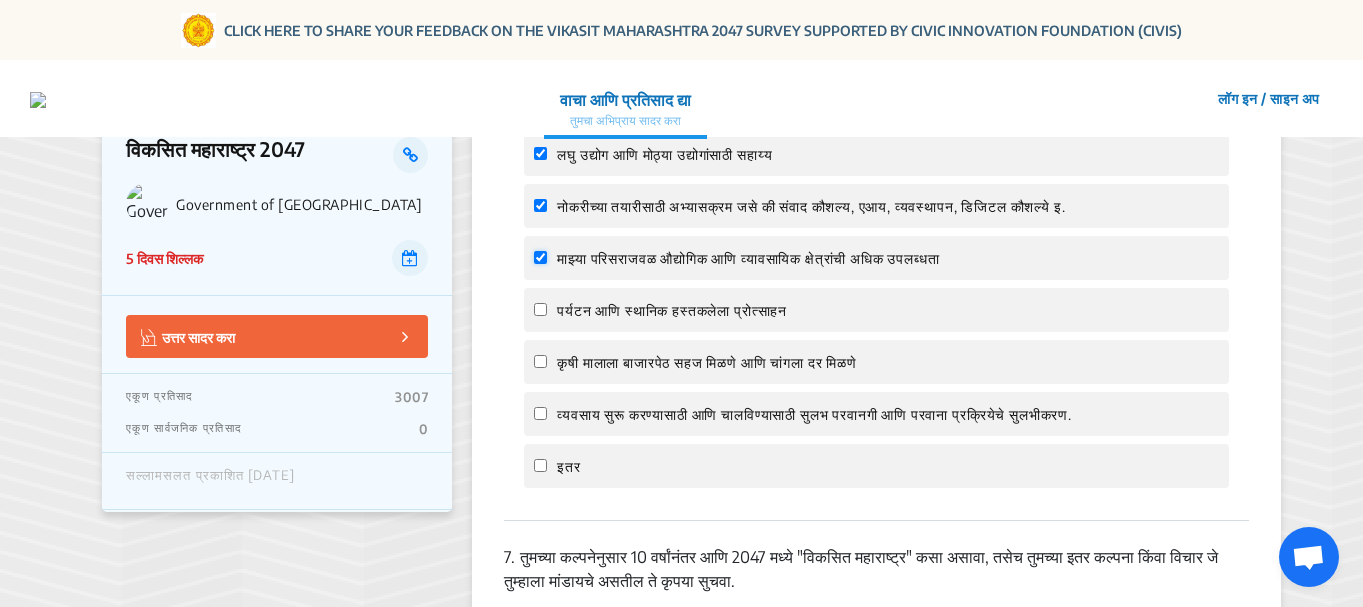 checkbox on "true" 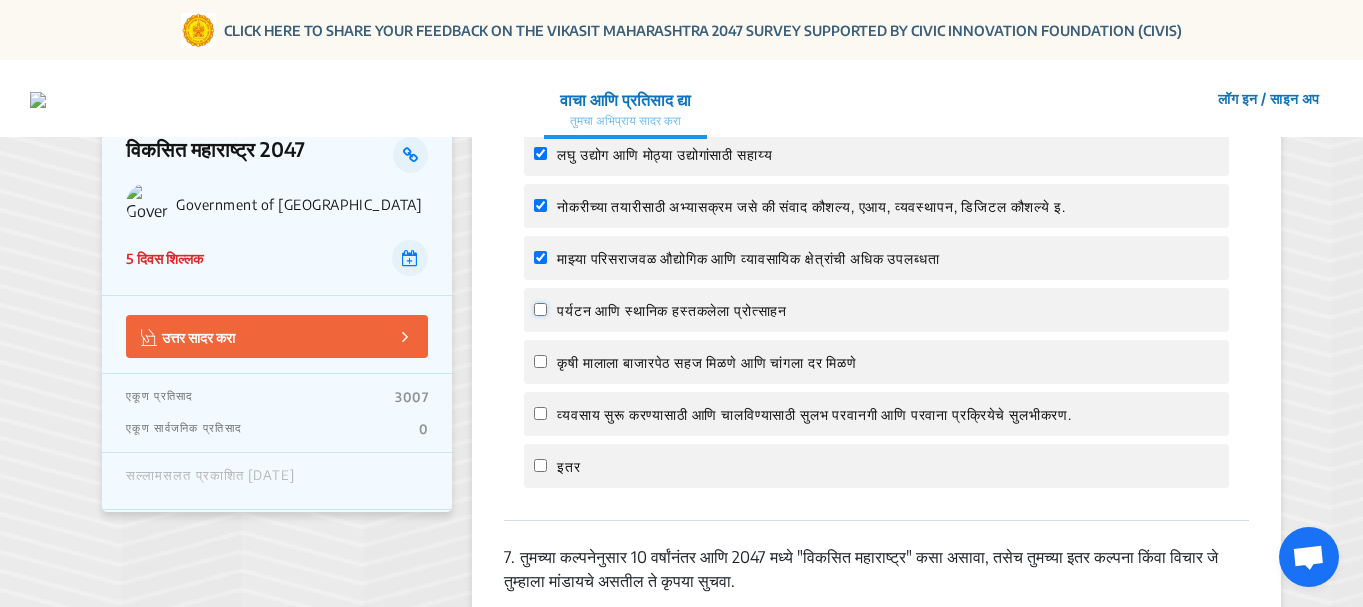 click on "पर्यटन आणि स्थानिक हस्तकलेला प्रोत्साहन" 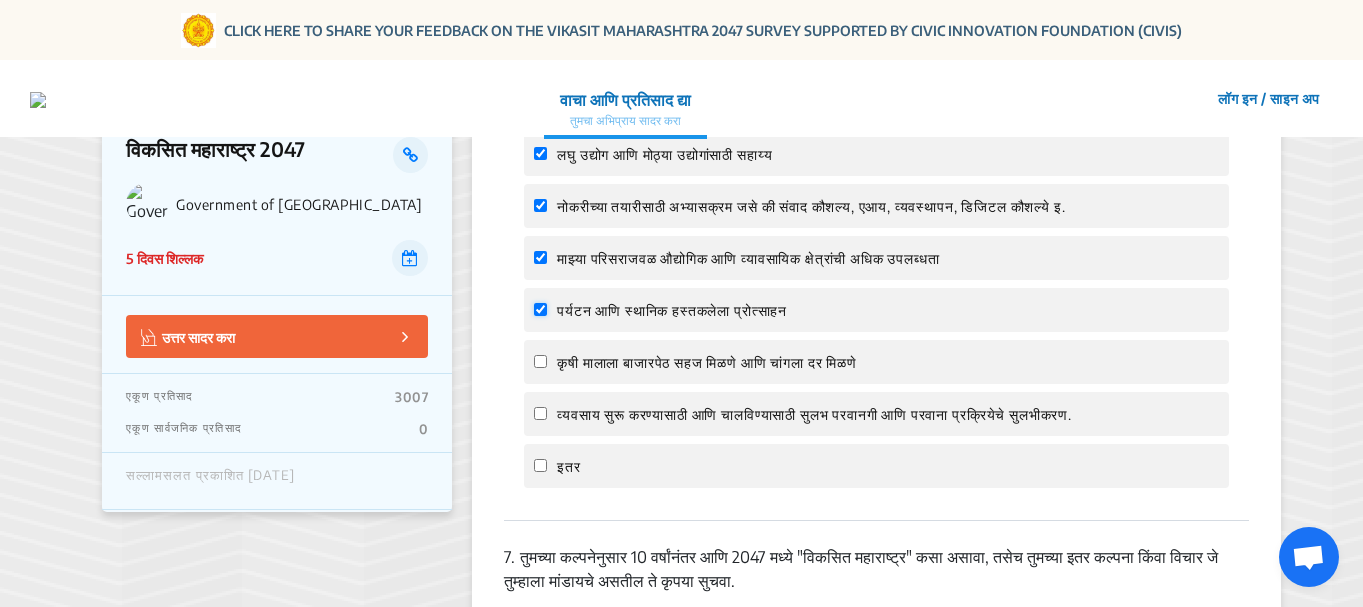checkbox on "true" 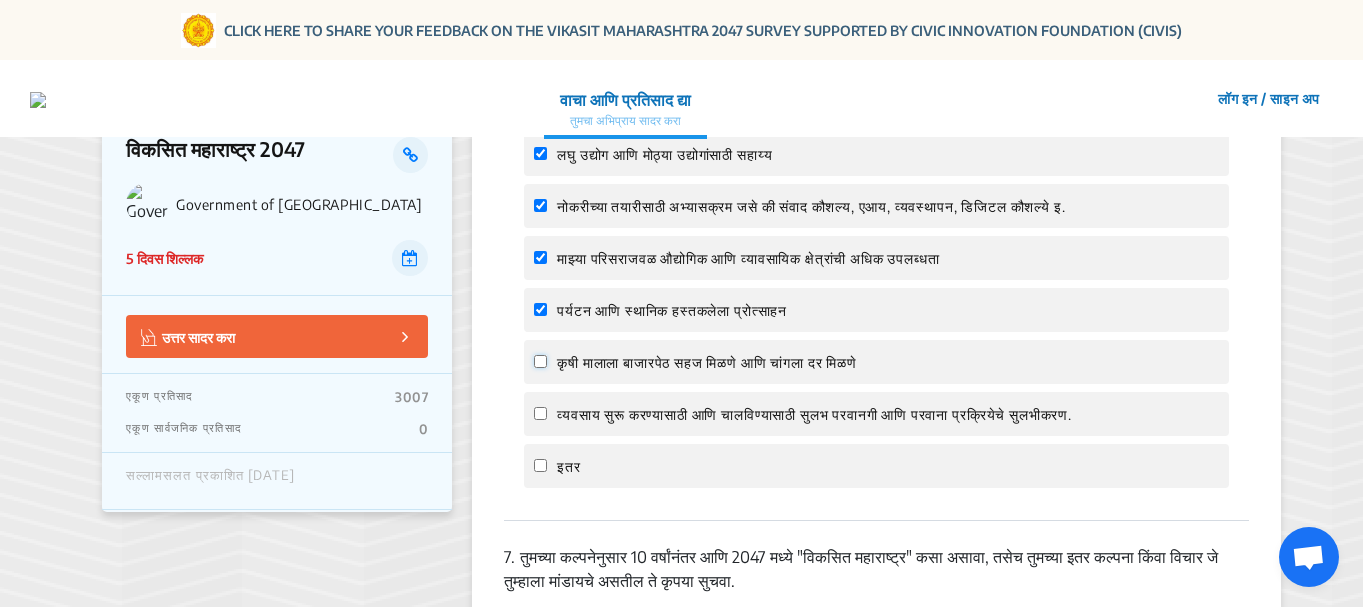 click on "कृषी मालाला बाजारपेठ सहज मिळणे आणि चांगला दर मिळणे" 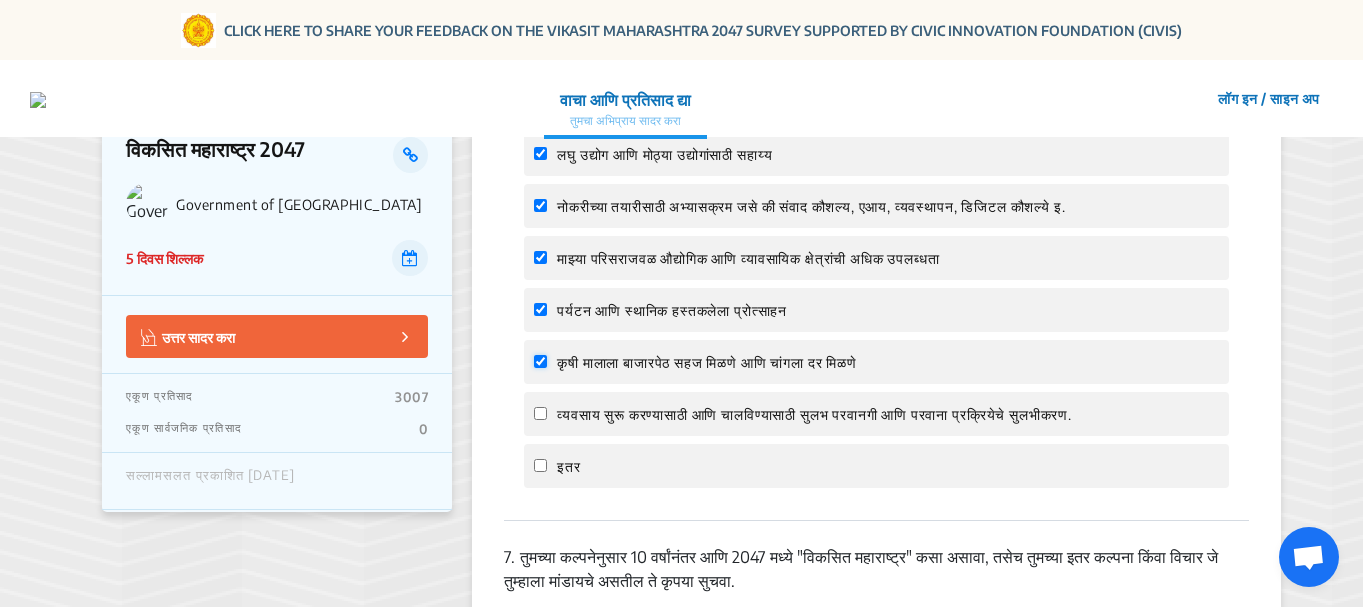 checkbox on "true" 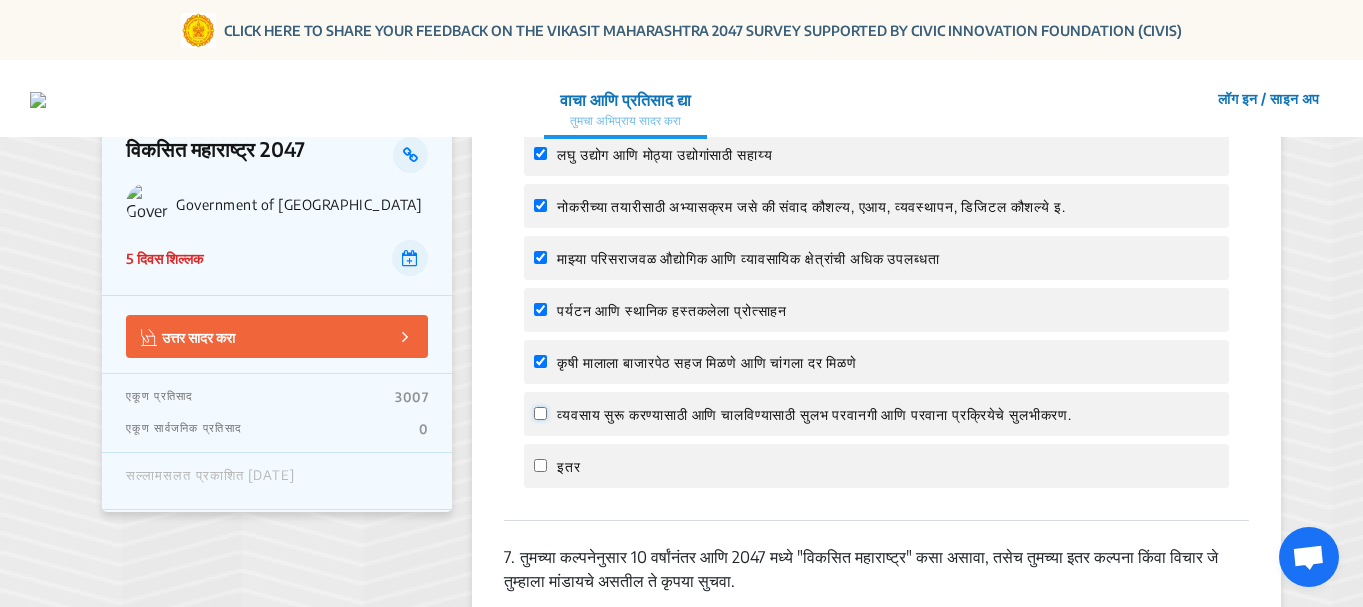 click on "व्यवसाय सुरू करण्यासाठी आणि चालविण्यासाठी सुलभ परवानगी आणि परवाना प्रक्रियेचे सुलभीकरण." 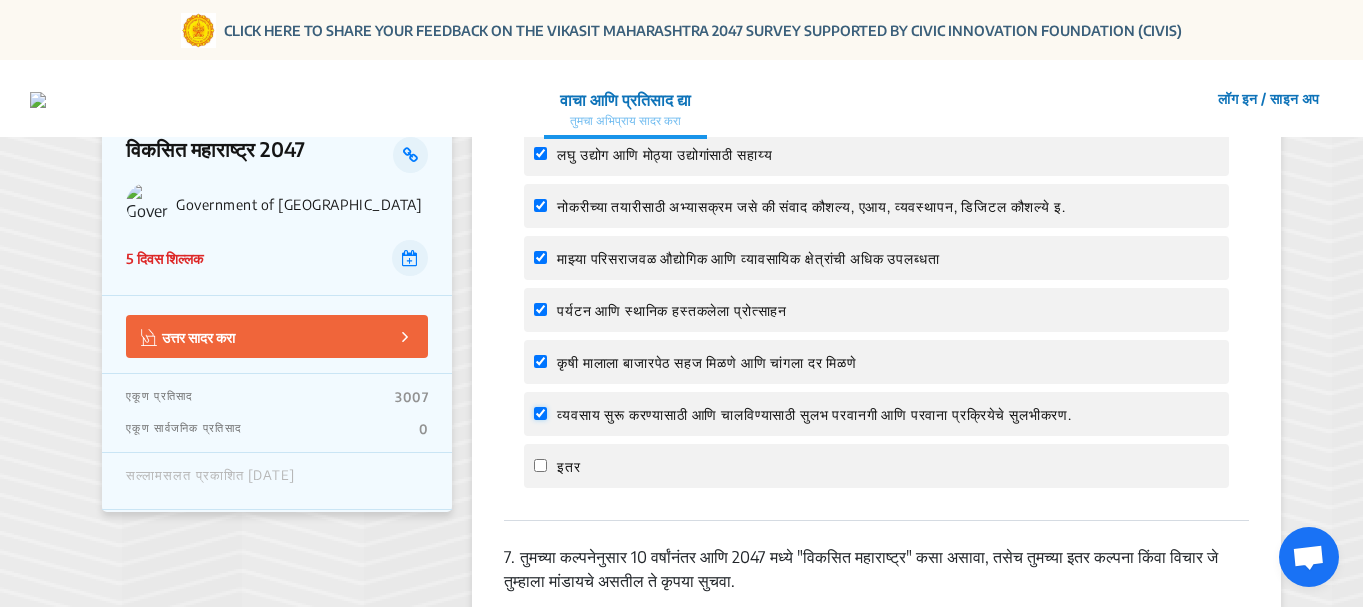 checkbox on "true" 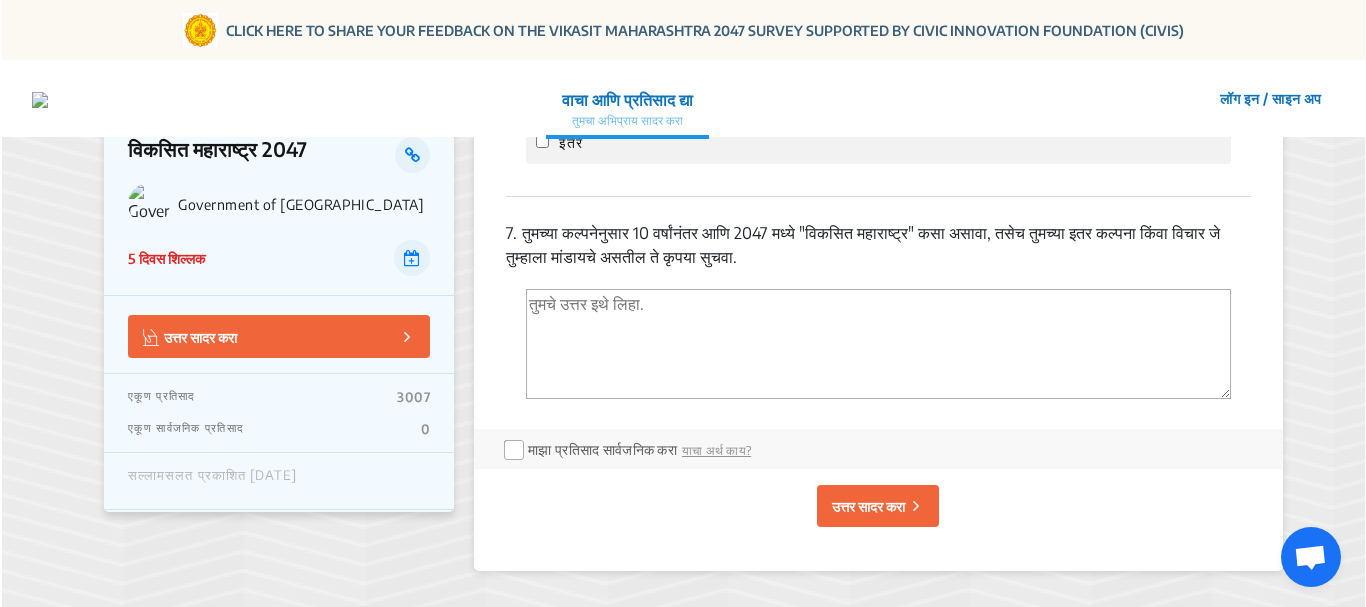 scroll, scrollTop: 3100, scrollLeft: 0, axis: vertical 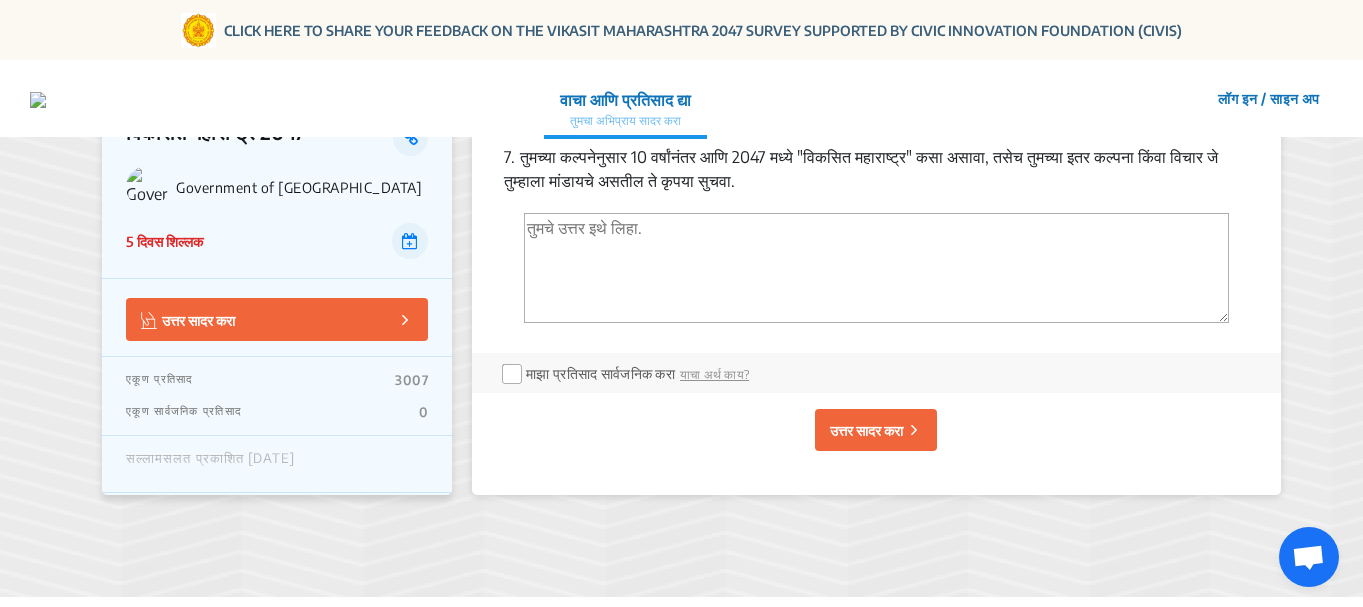 click at bounding box center (876, 268) 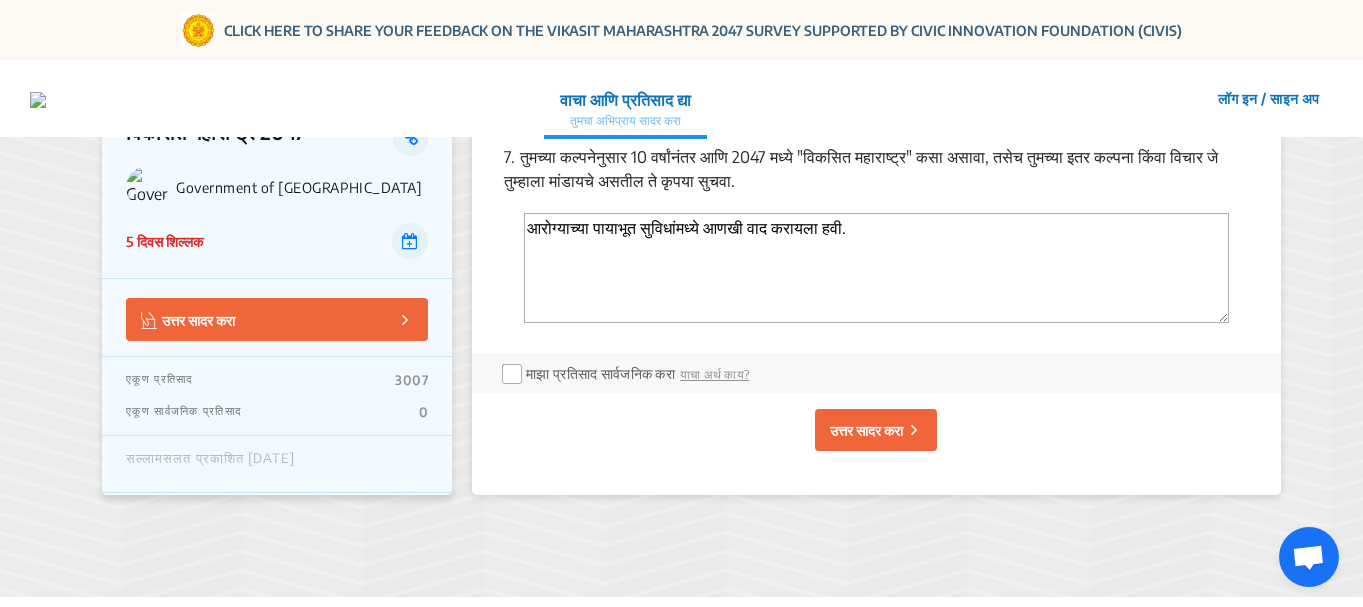 type on "आरोग्याच्या पायाभूत सुविधांमध्ये आणखी वाद करायला हवी." 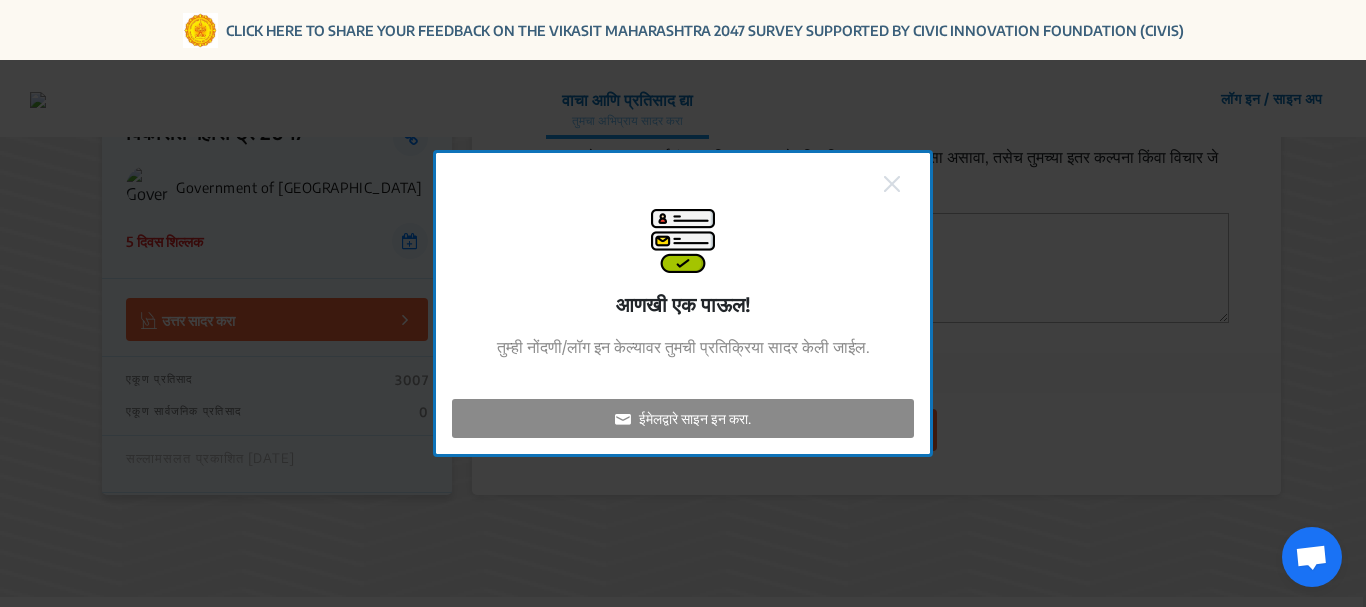 click on "ईमेलद्वारे साइन इन करा." 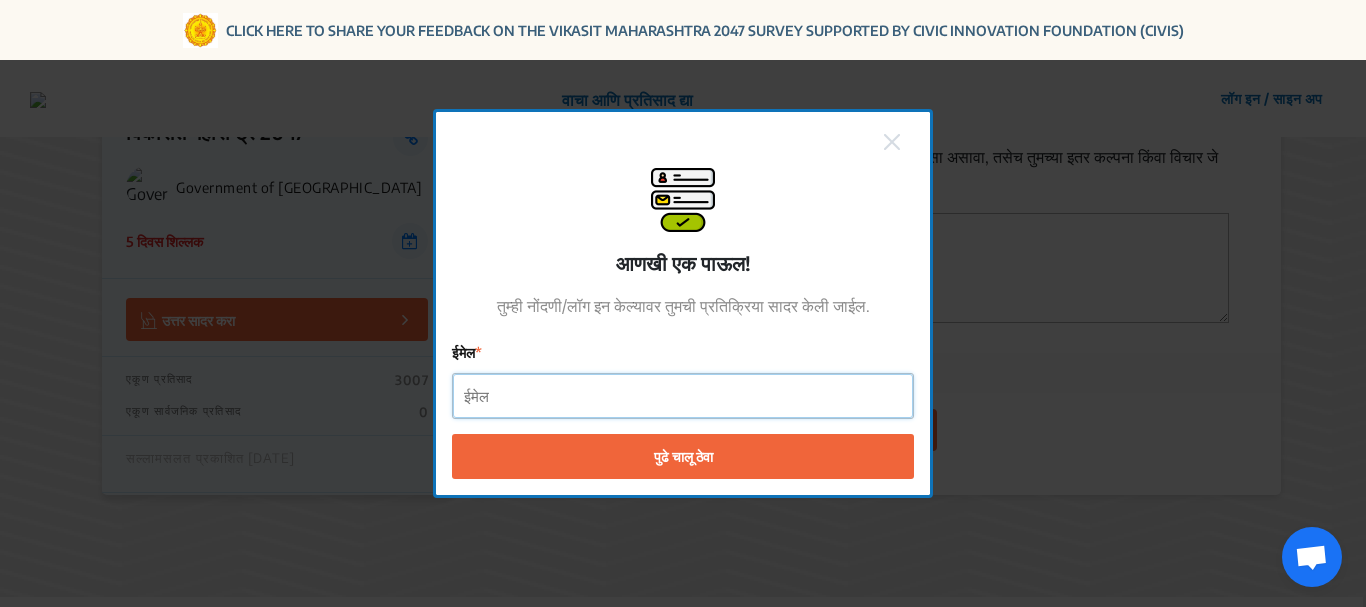 click on "ईमेल" at bounding box center [683, 396] 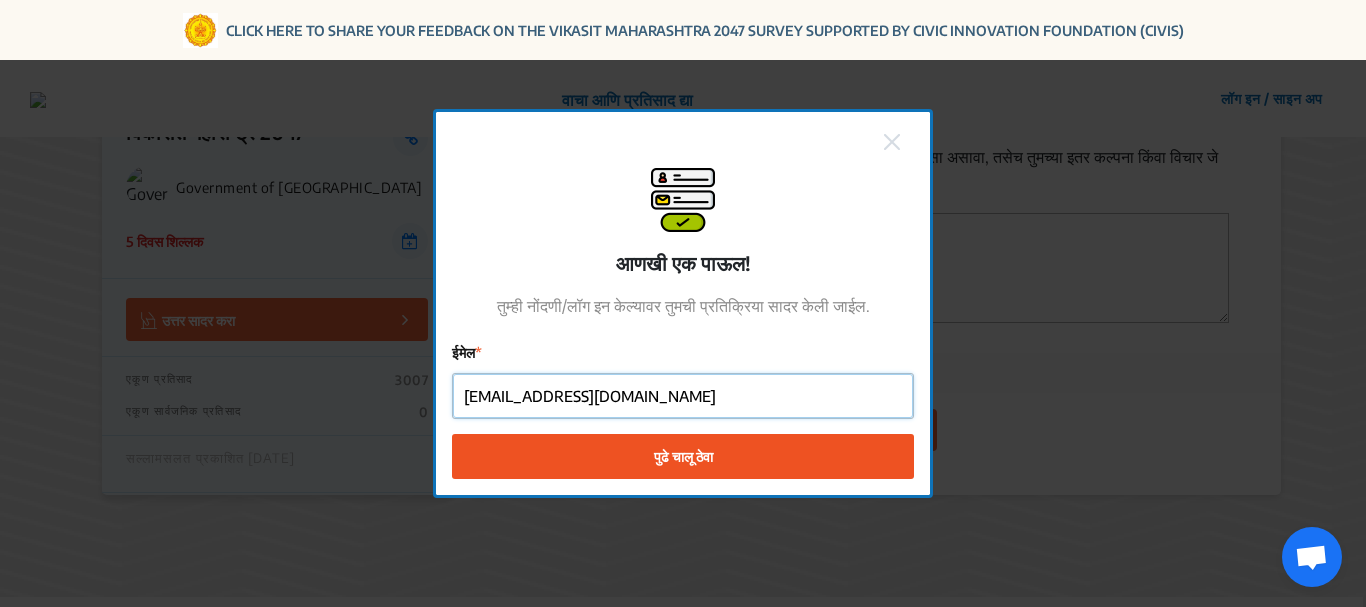 type on "[EMAIL_ADDRESS][DOMAIN_NAME]" 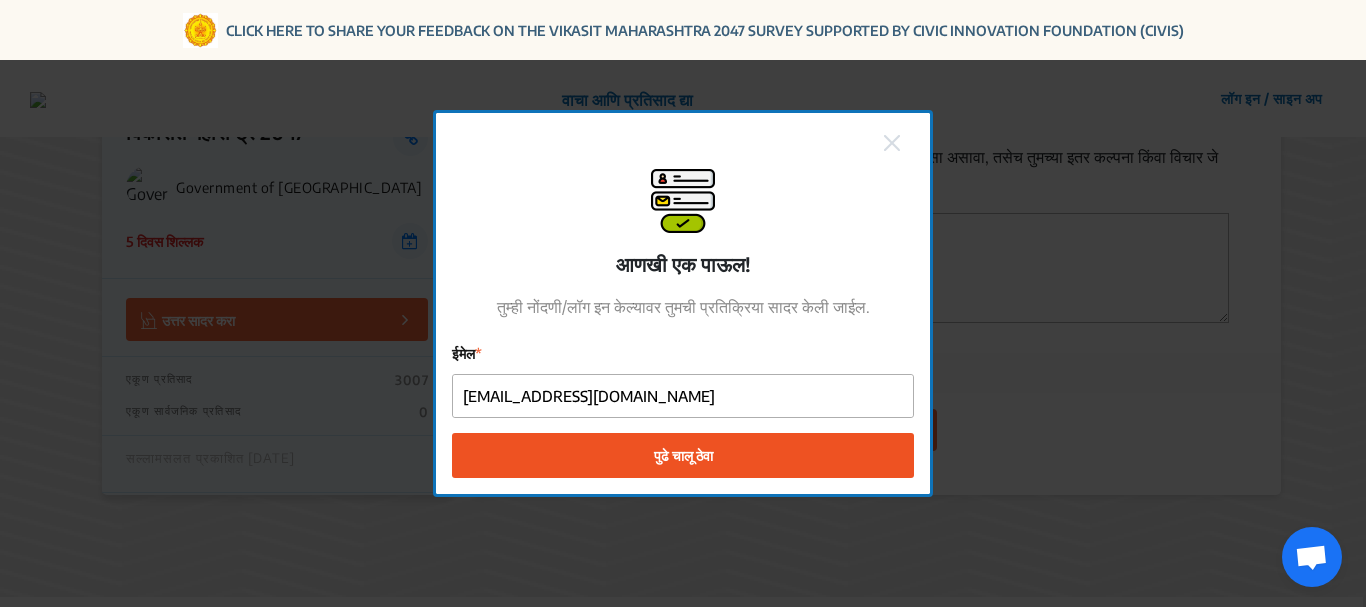 click on "पुढे चालू ठेवा" 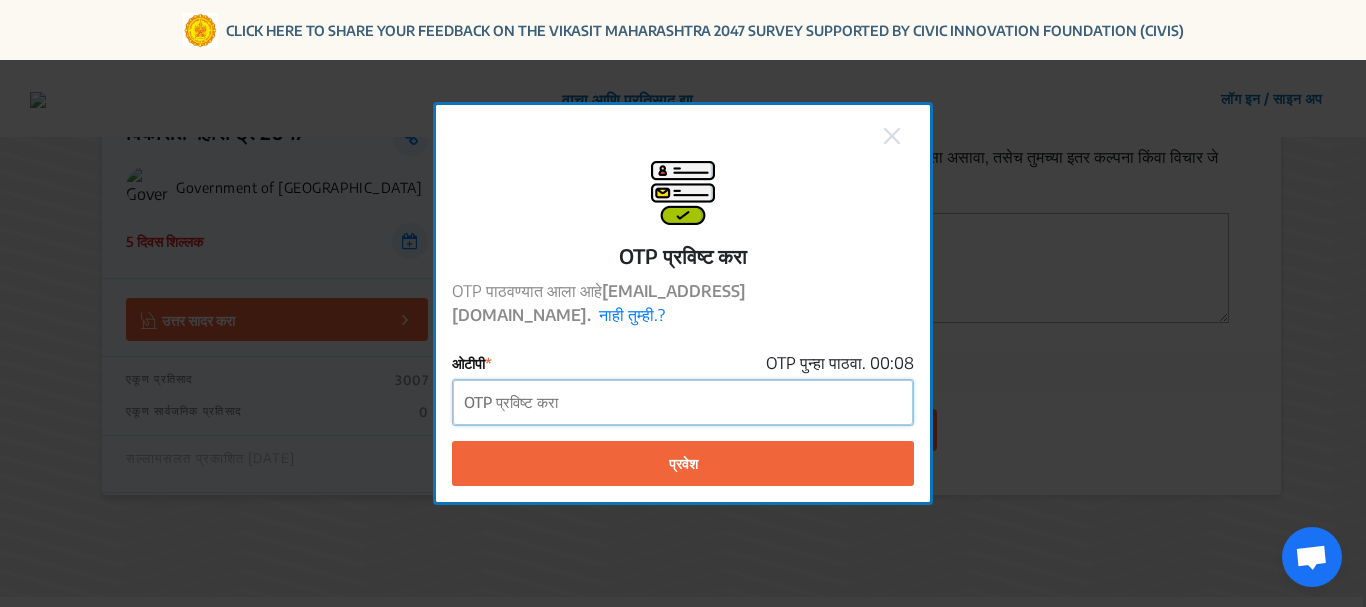 click on "ओटीपी" at bounding box center [683, 402] 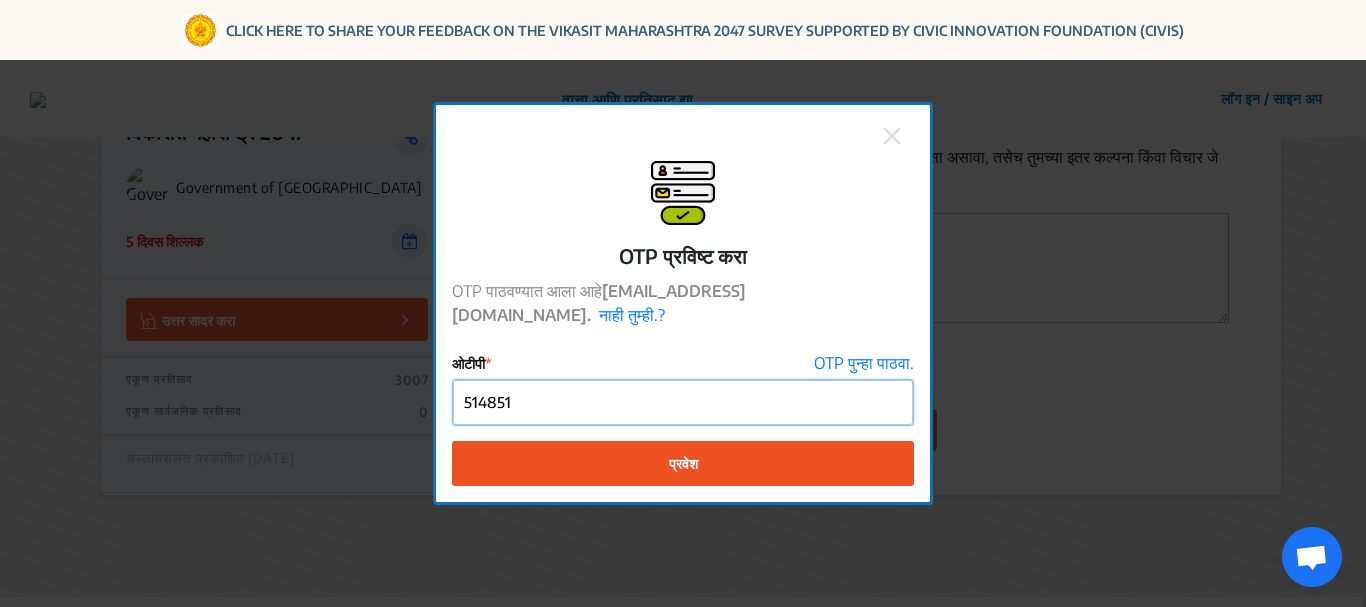 type on "514851" 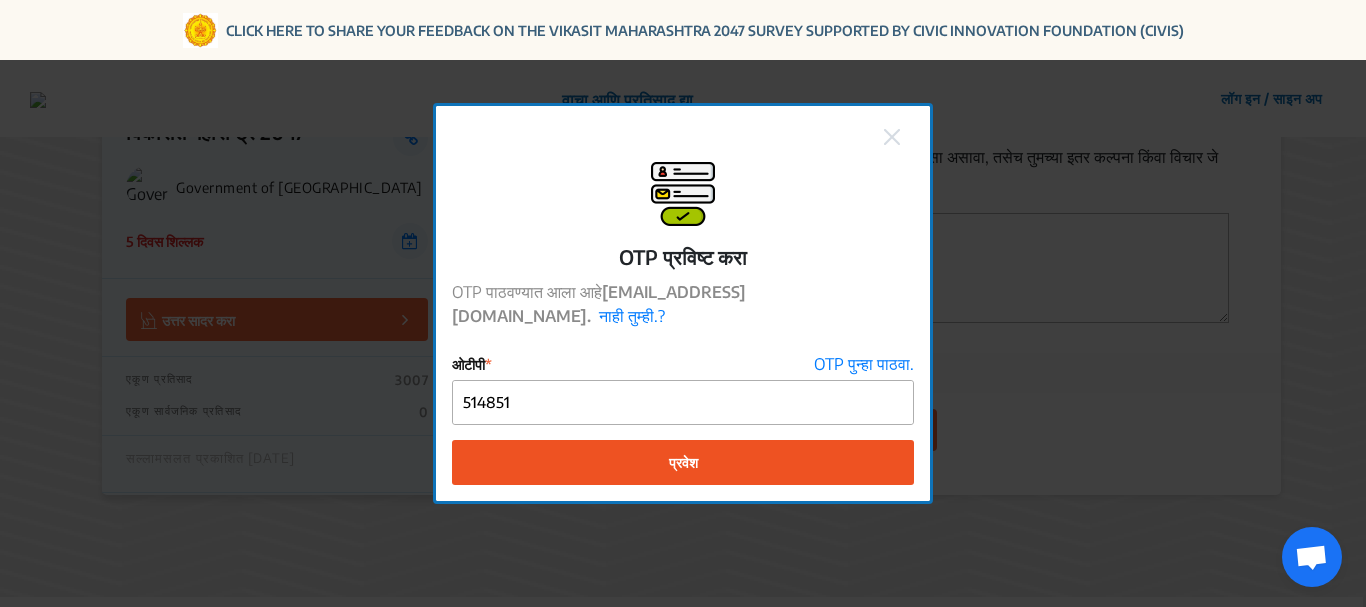 click on "प्रवेश" 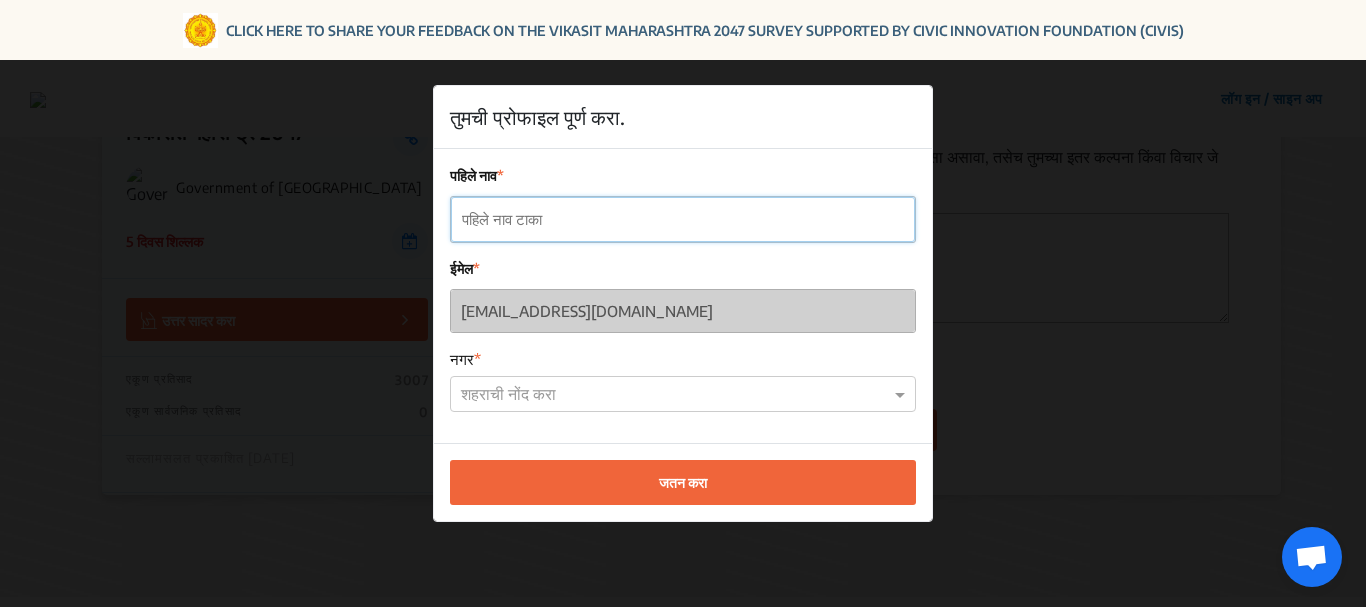 click on "पहिले नाव" at bounding box center [683, 219] 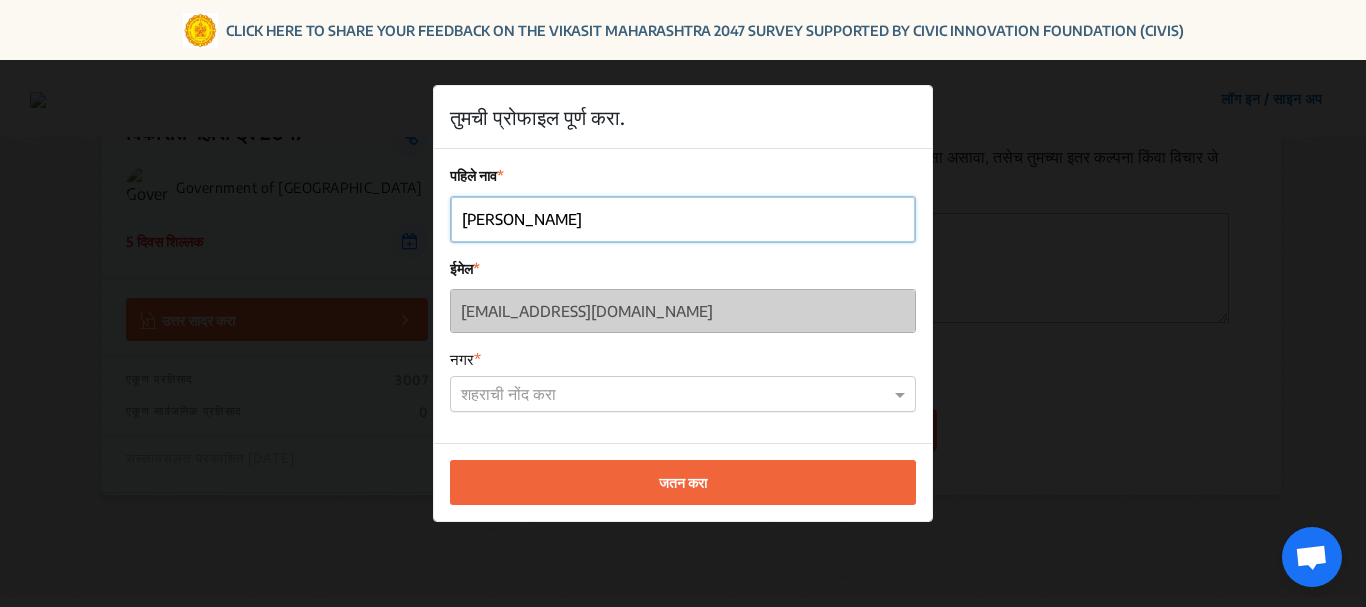type on "[PERSON_NAME]" 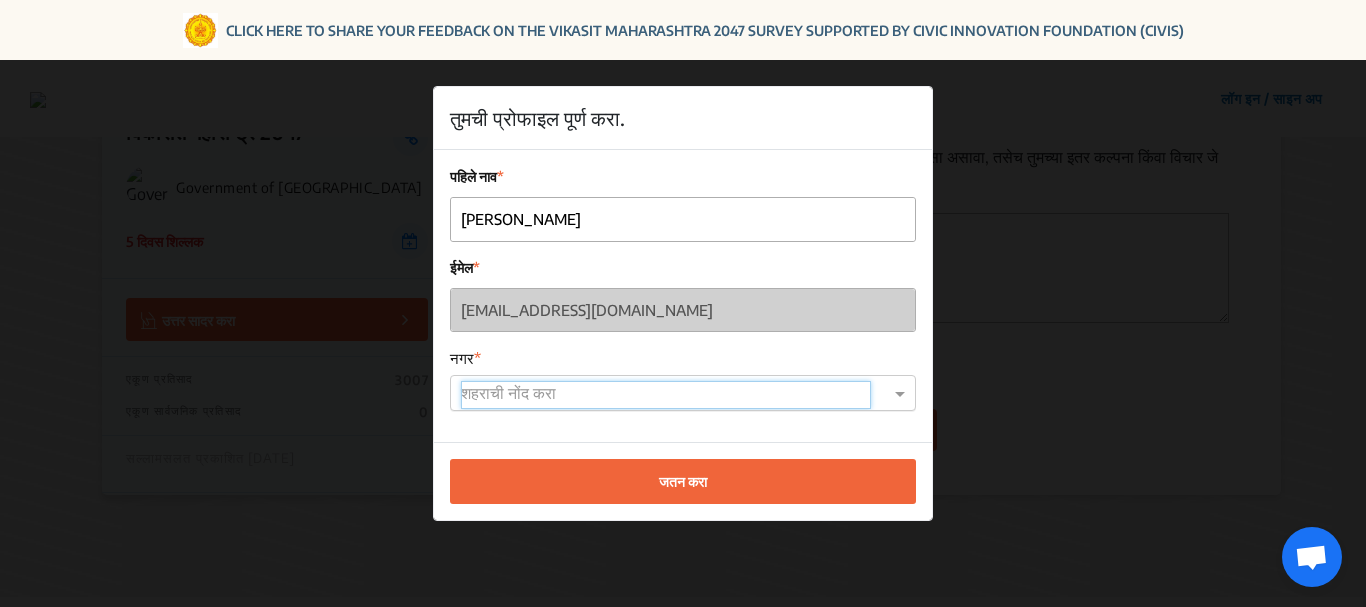 click at bounding box center [666, 395] 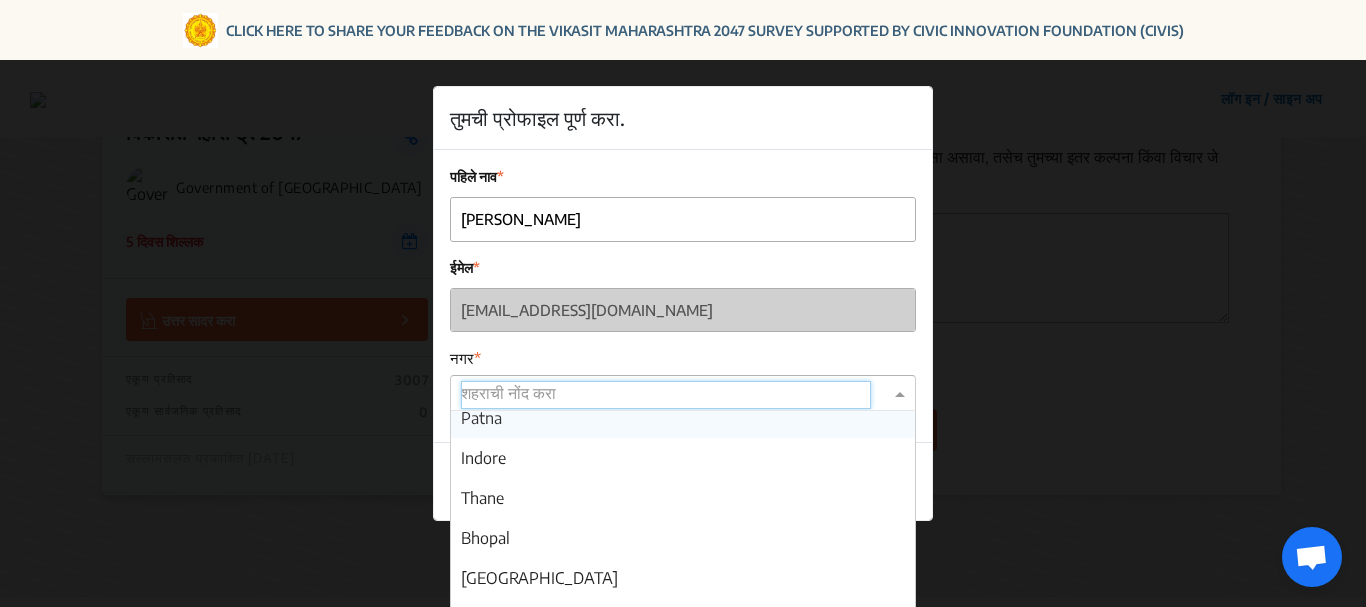 scroll, scrollTop: 500, scrollLeft: 0, axis: vertical 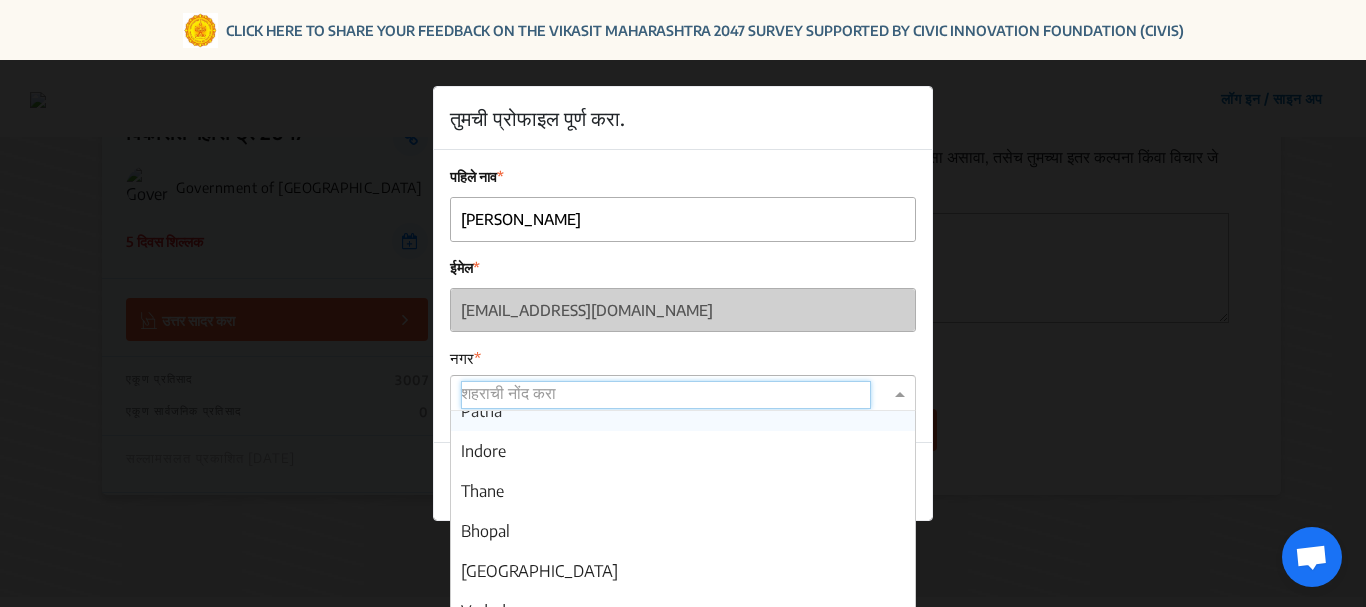 click at bounding box center [666, 395] 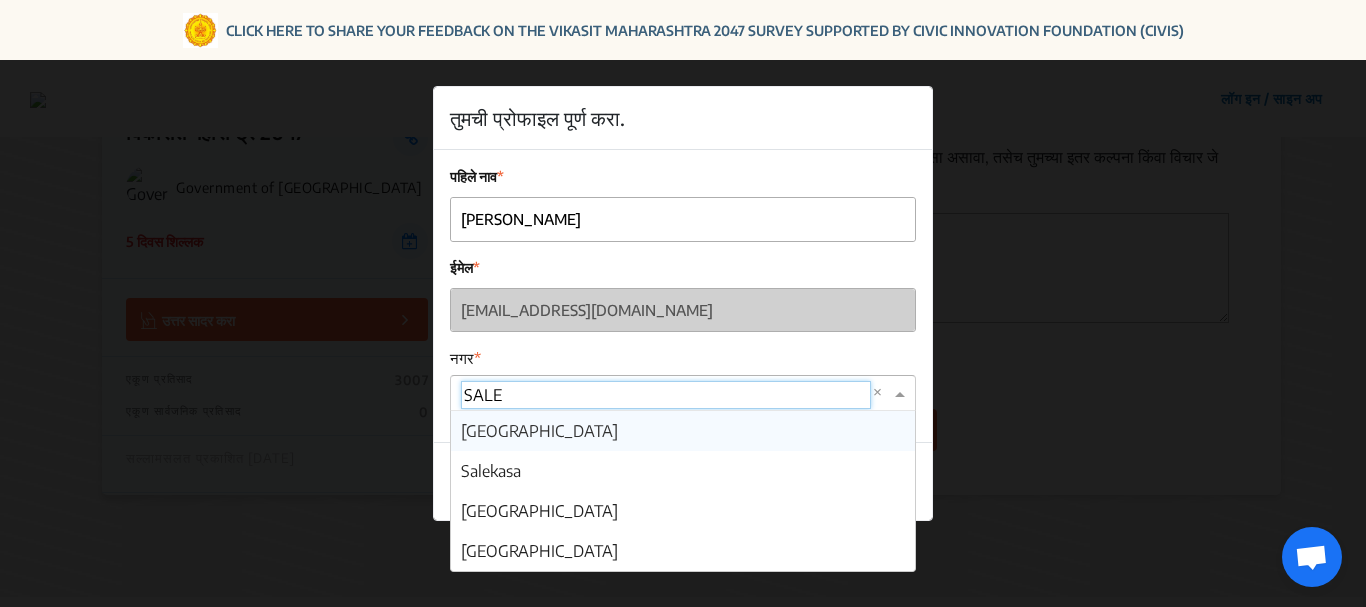 scroll, scrollTop: 0, scrollLeft: 0, axis: both 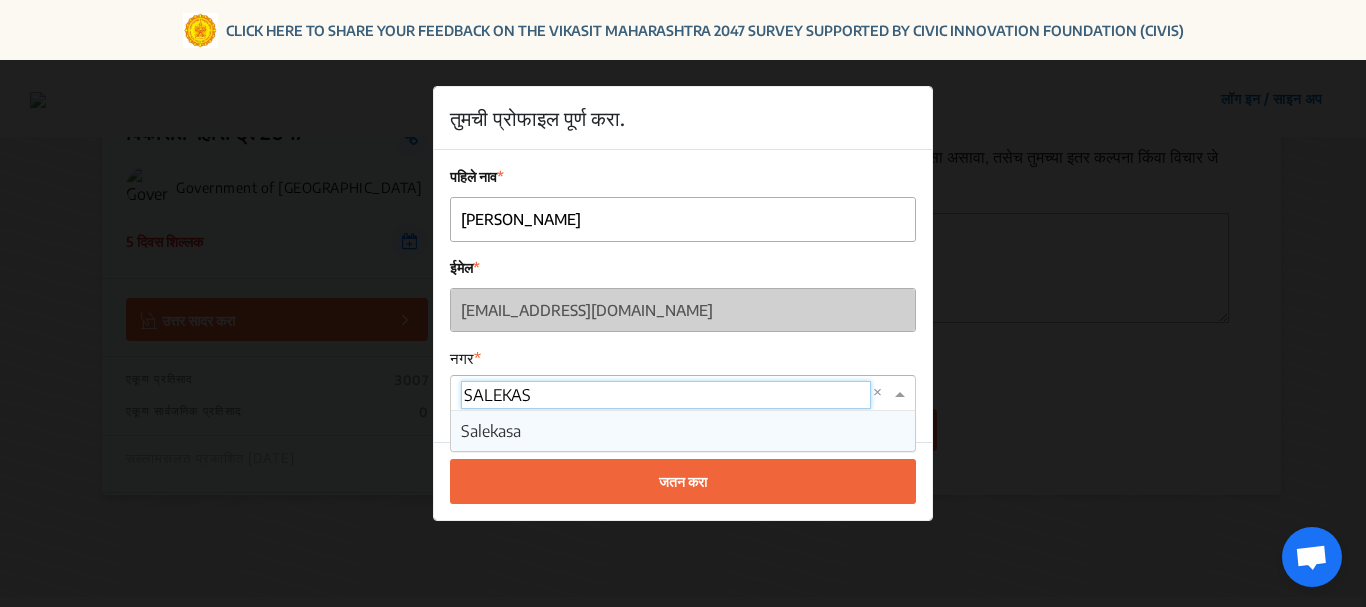 type on "SALEKASA" 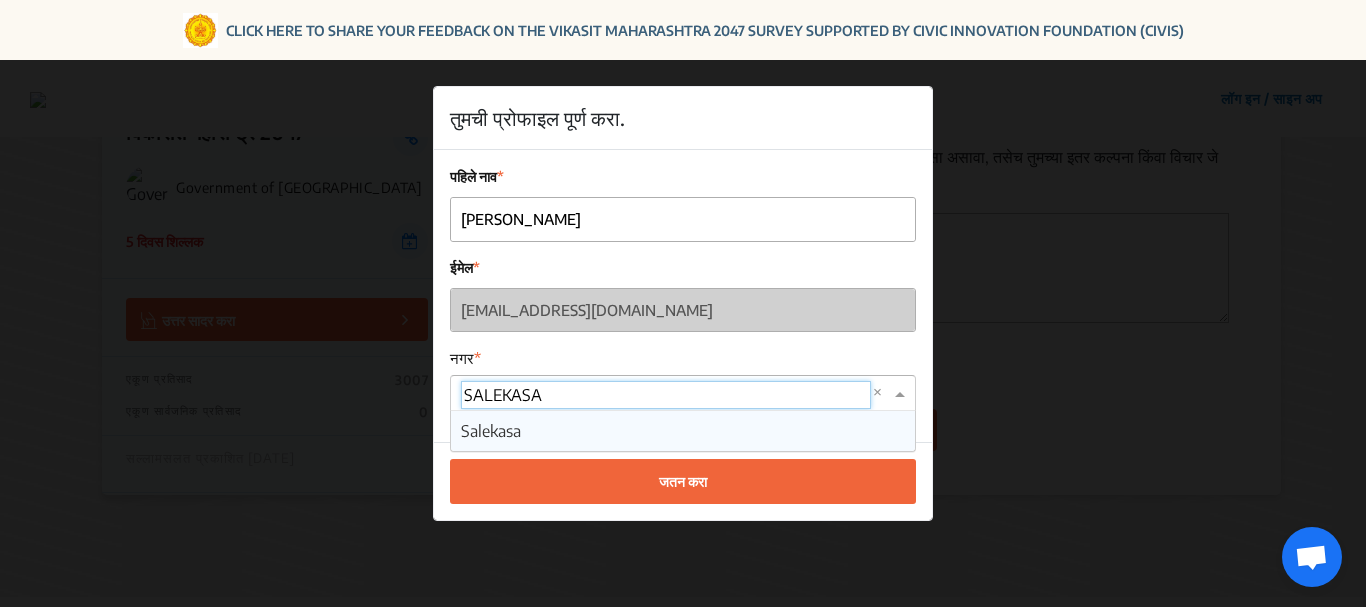 click on "Salekasa" at bounding box center [683, 431] 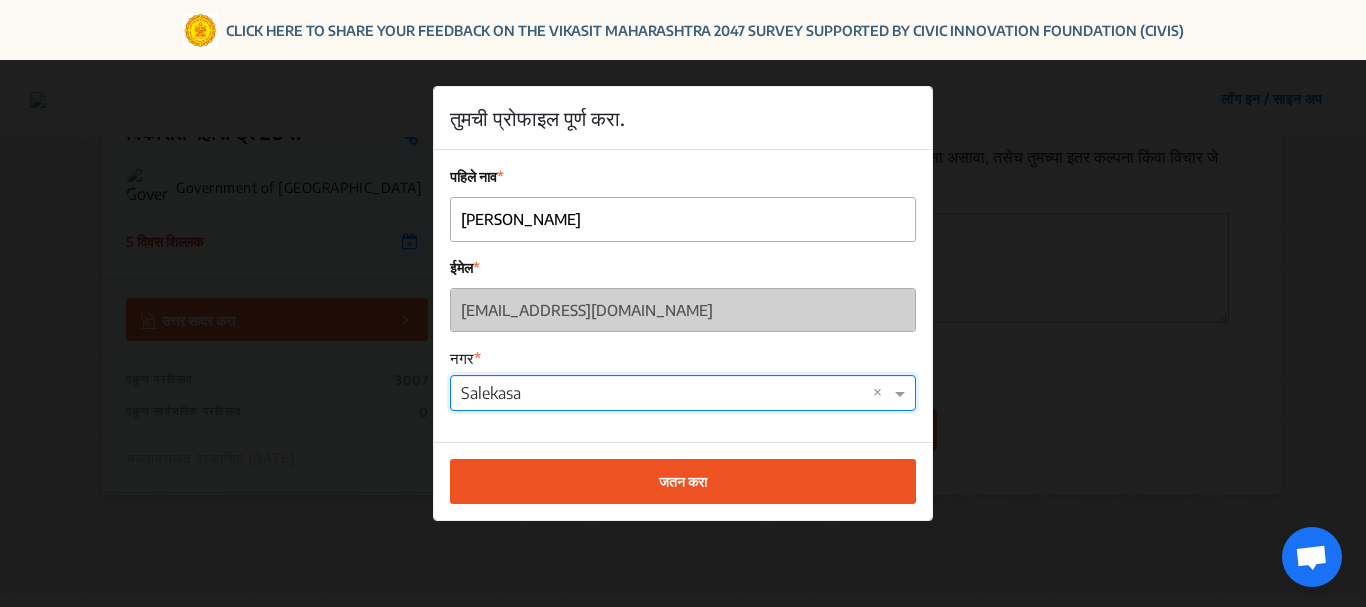 click on "जतन करा" 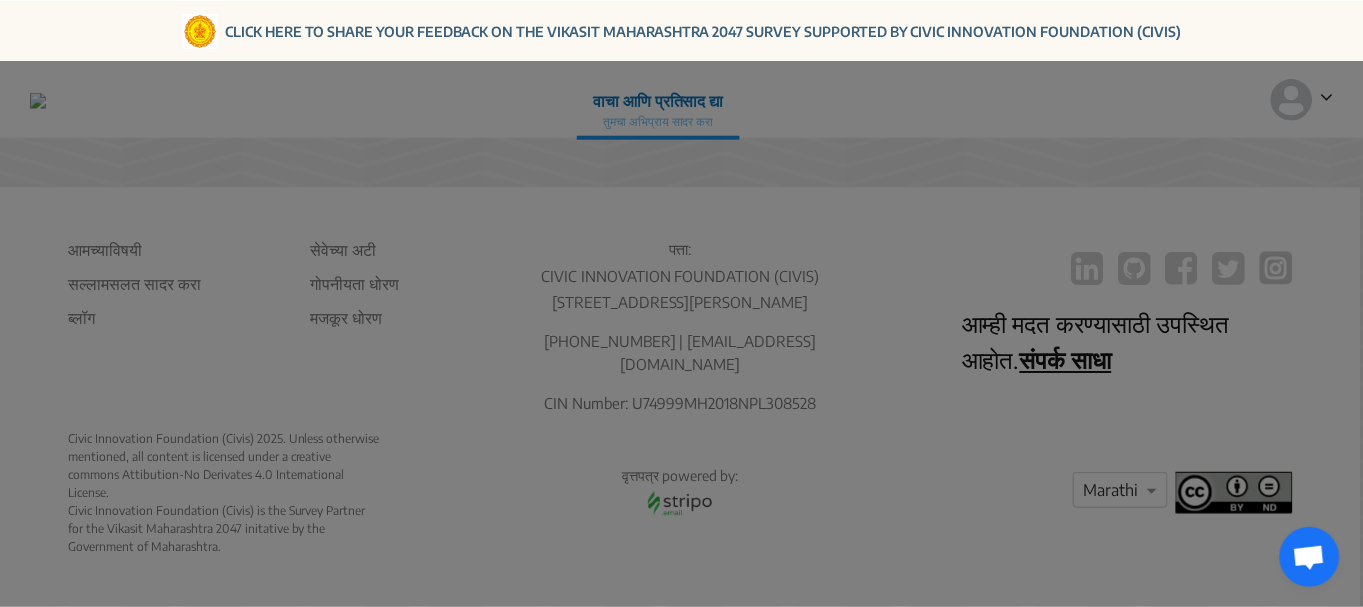 scroll, scrollTop: 573, scrollLeft: 0, axis: vertical 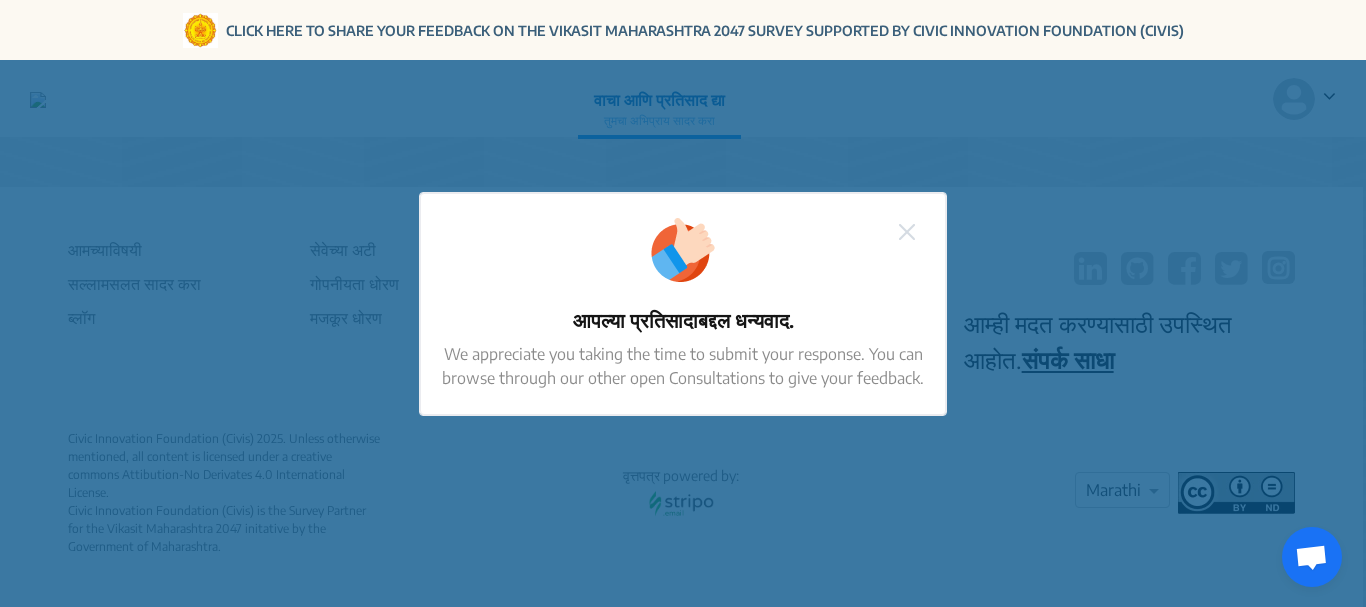 click 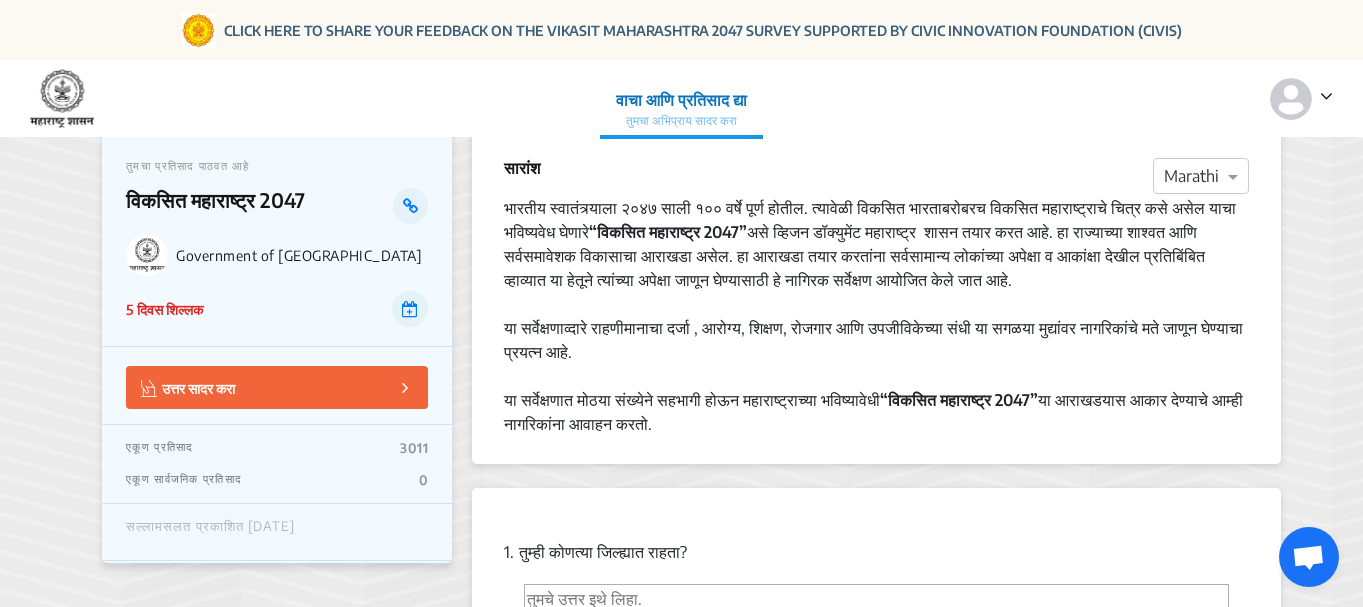 scroll, scrollTop: 0, scrollLeft: 0, axis: both 